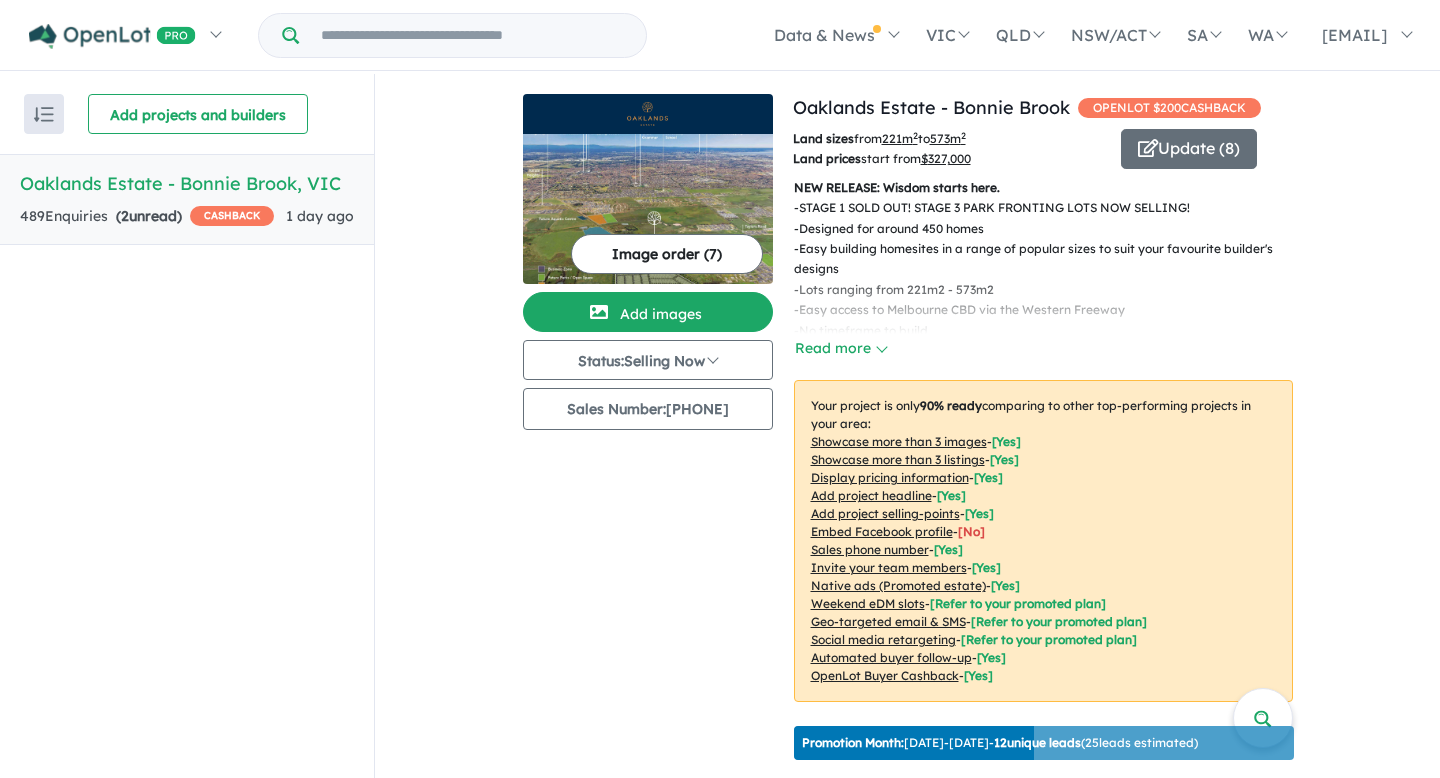 scroll, scrollTop: 2, scrollLeft: 0, axis: vertical 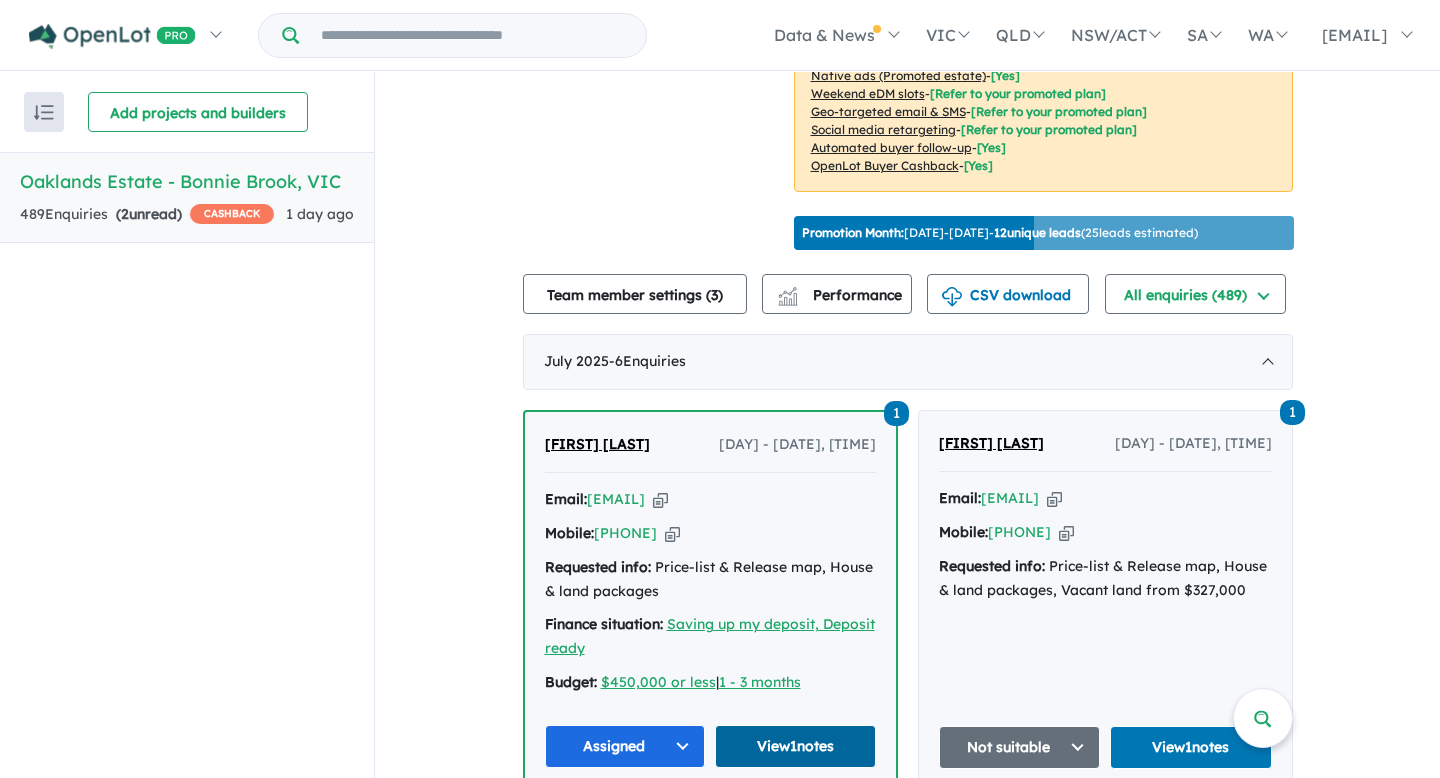 click on "View  1  notes" at bounding box center [795, 746] 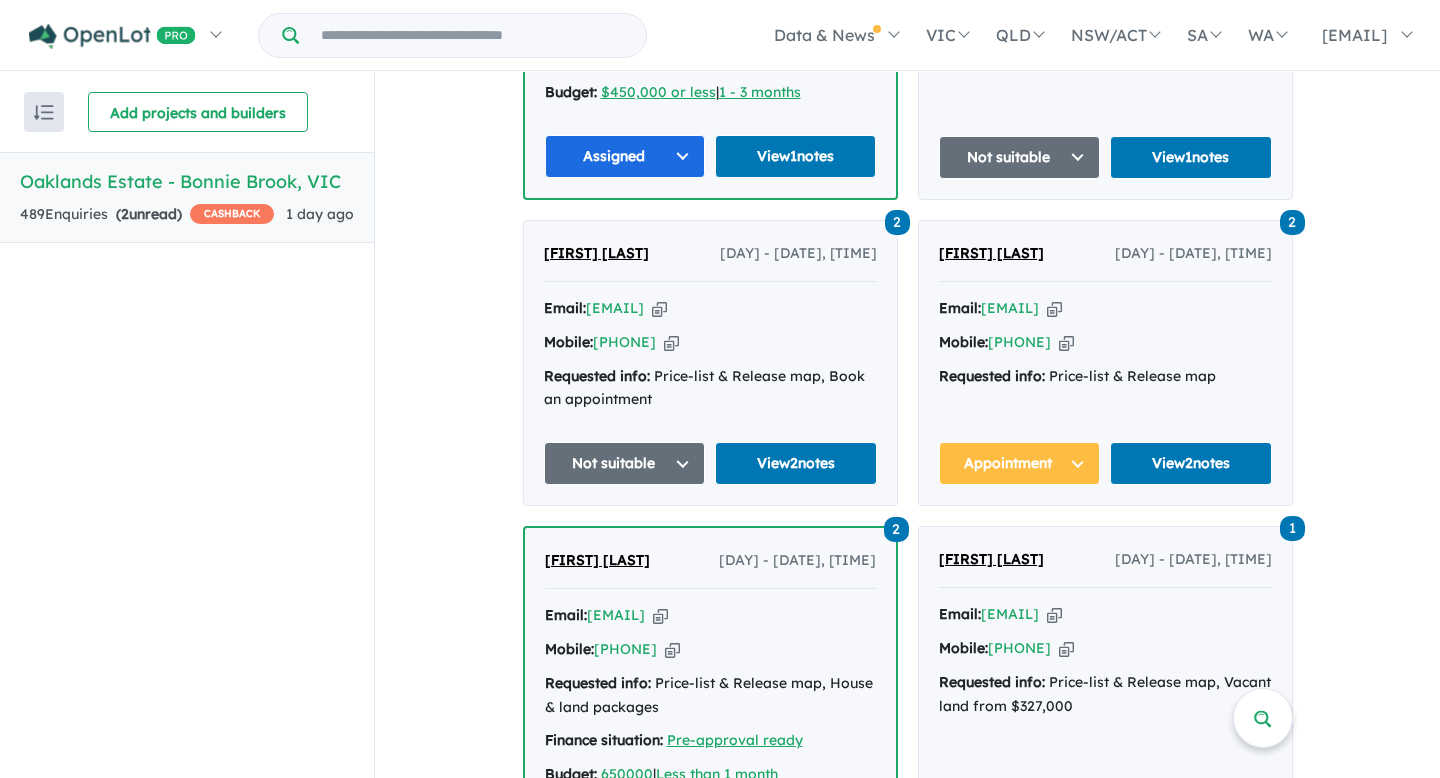 scroll, scrollTop: 1161, scrollLeft: 0, axis: vertical 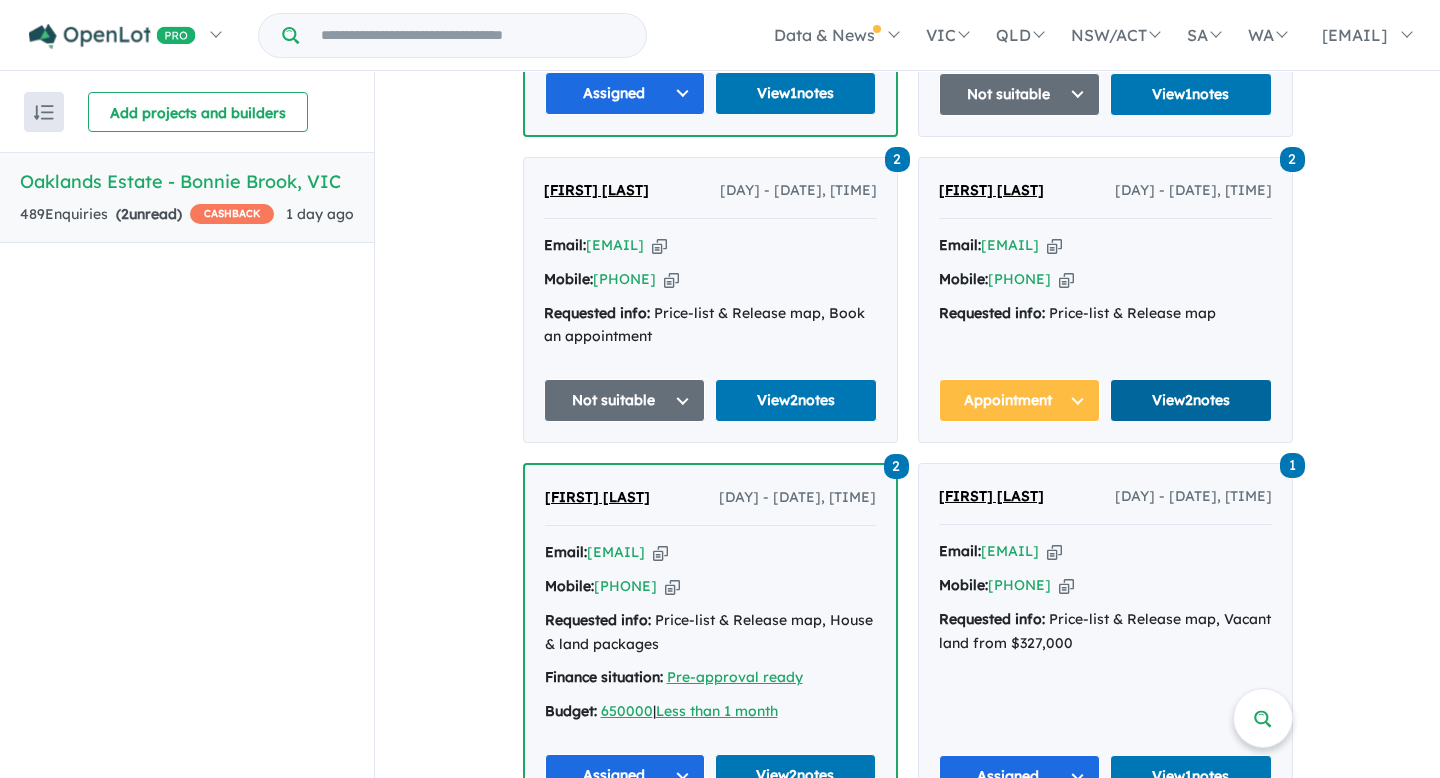 click on "View  2  notes" at bounding box center [1191, 400] 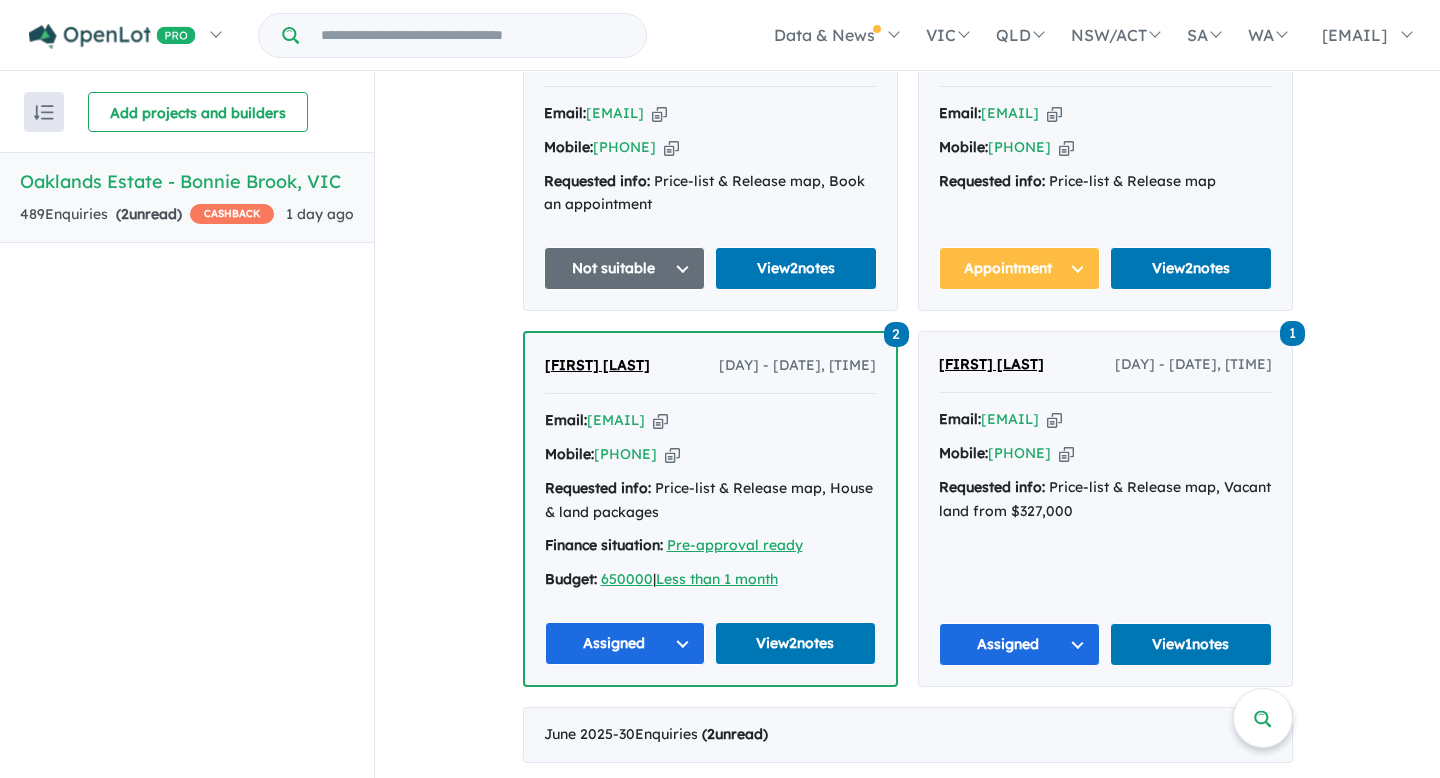 scroll, scrollTop: 1295, scrollLeft: 0, axis: vertical 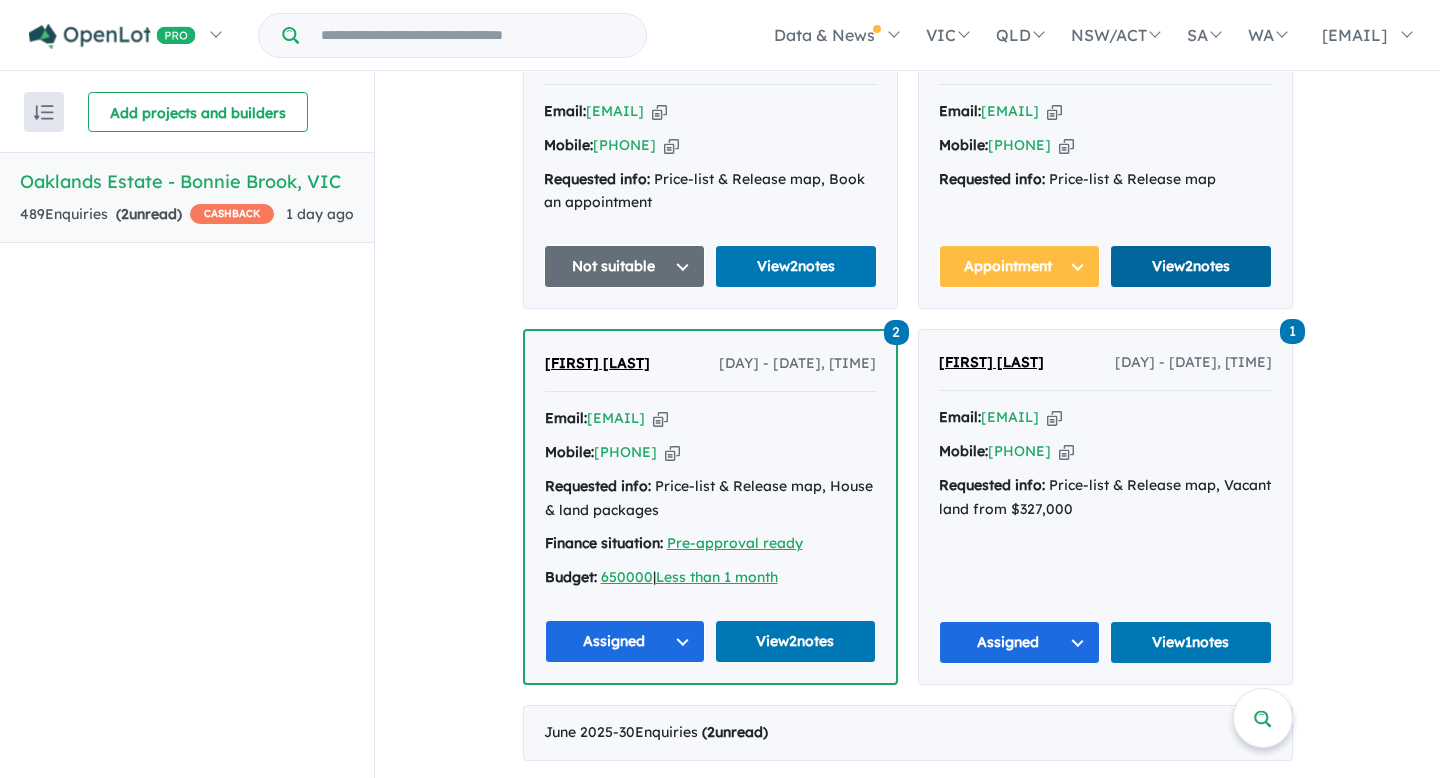 click on "View  2  notes" at bounding box center [1191, 266] 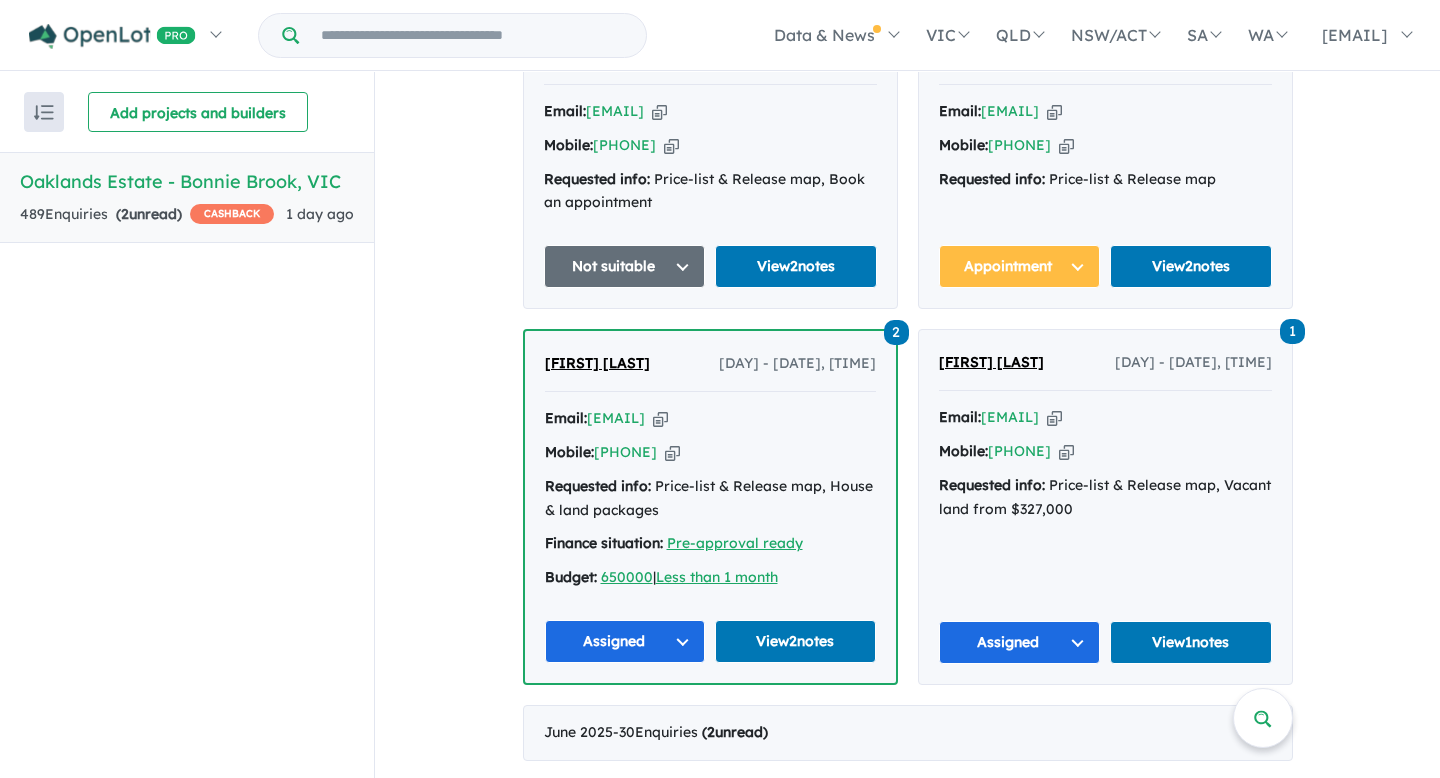 click on "Finance situation:   Pre-approval ready" at bounding box center (710, 544) 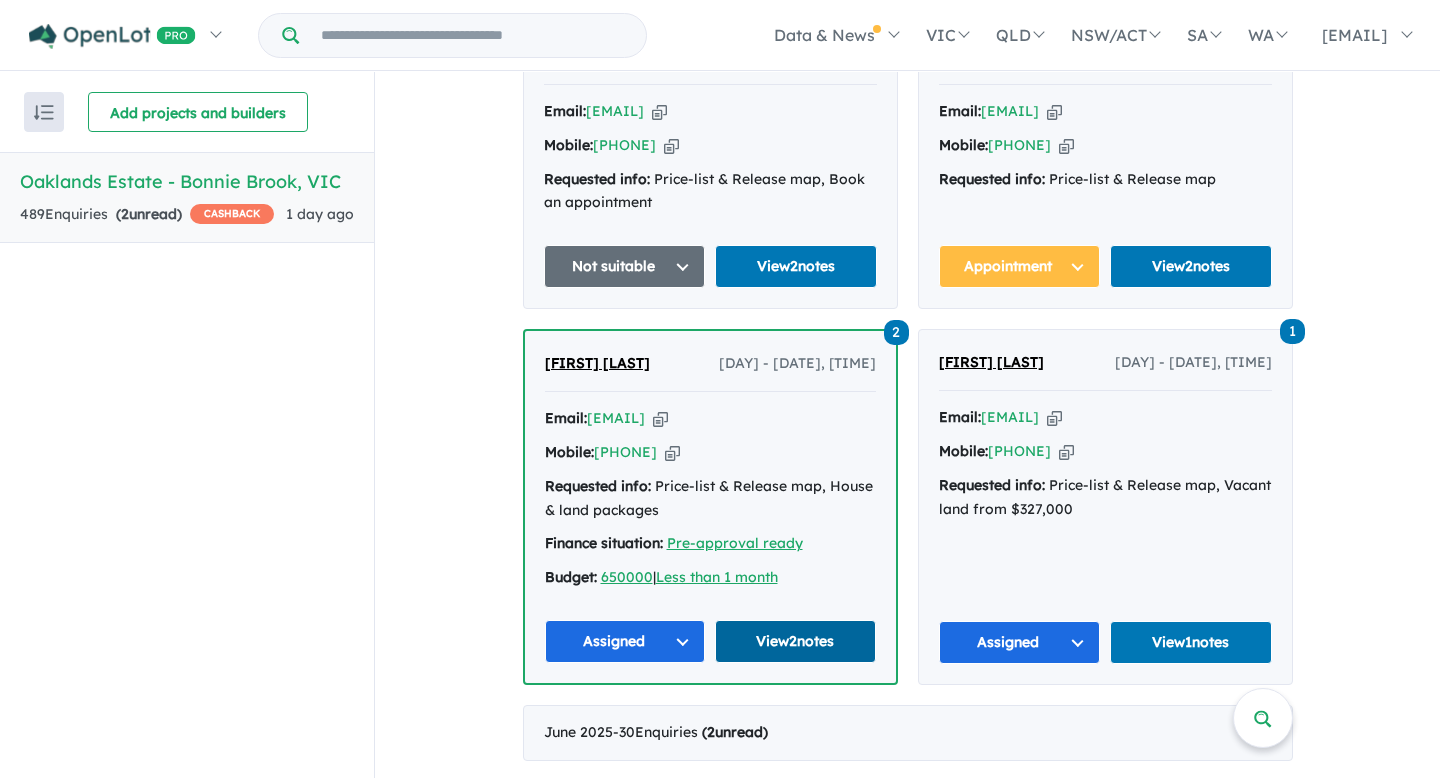 click on "View  2  notes" at bounding box center [795, 641] 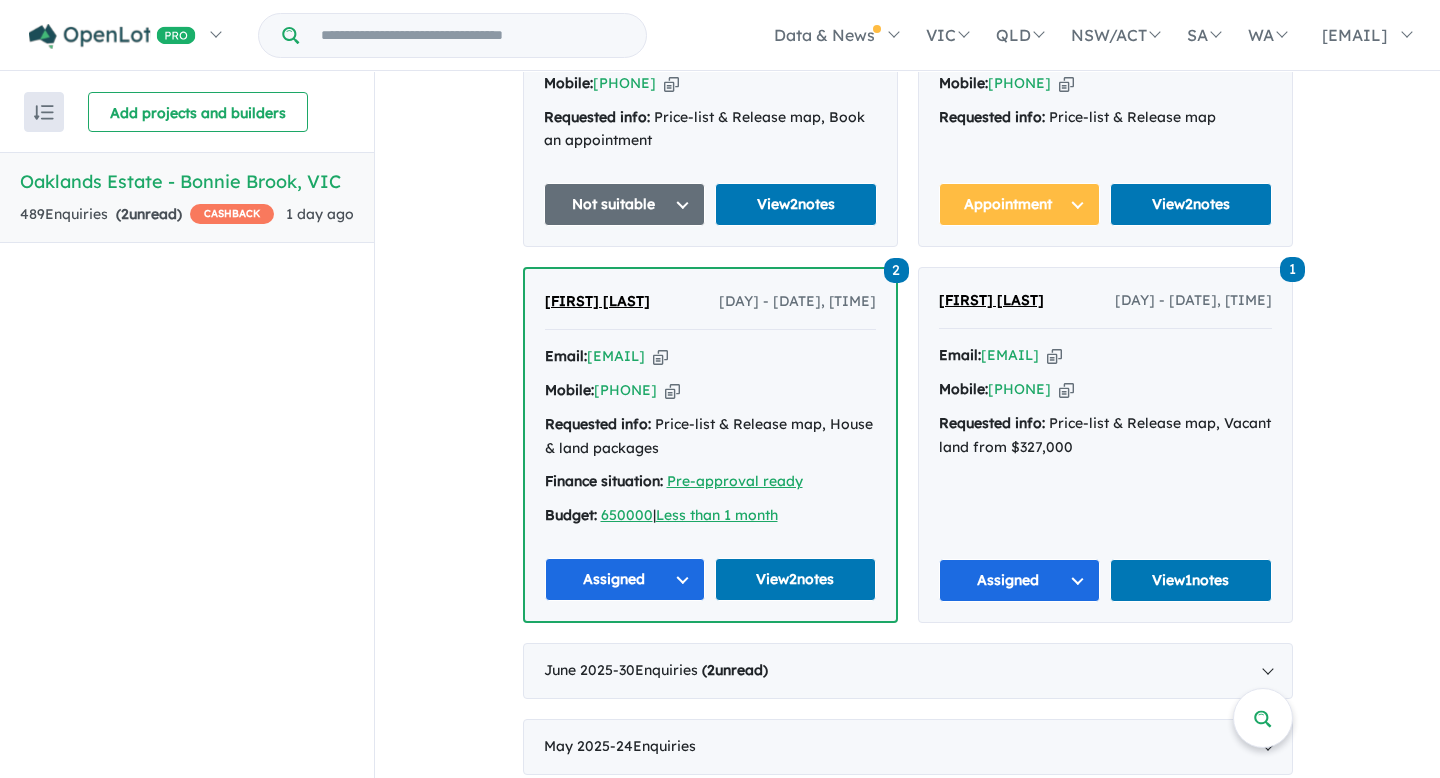 scroll, scrollTop: 1360, scrollLeft: 0, axis: vertical 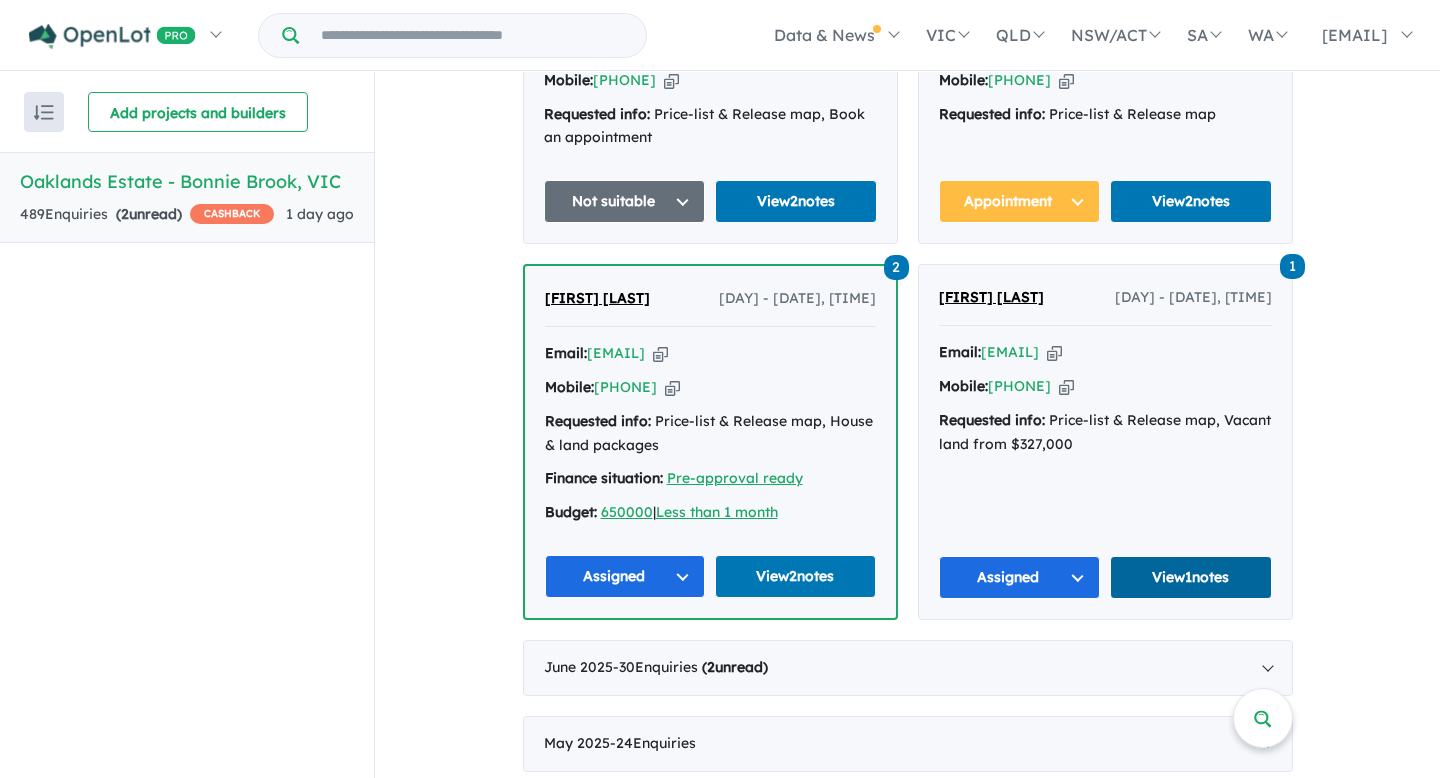 click on "View  1  notes" at bounding box center (1191, 577) 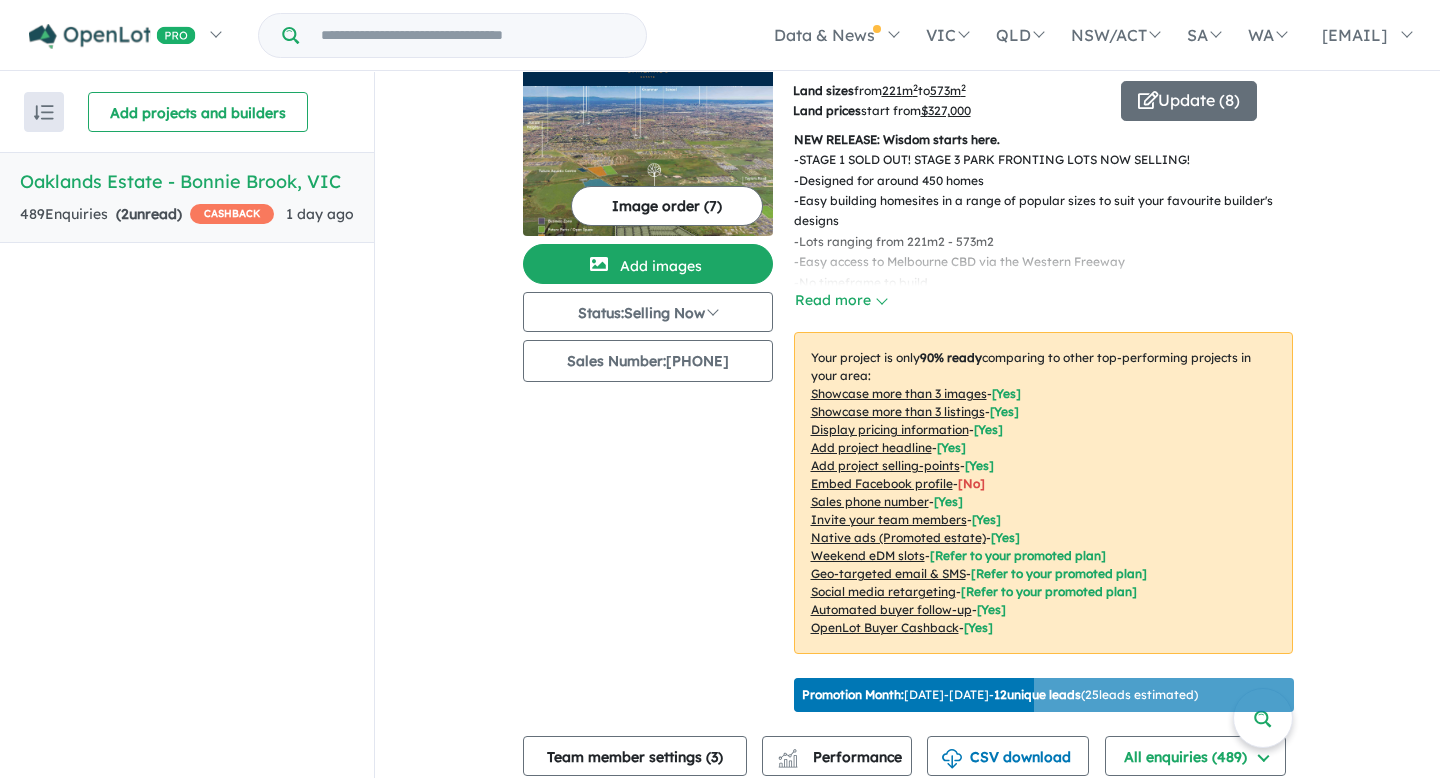 scroll, scrollTop: 0, scrollLeft: 0, axis: both 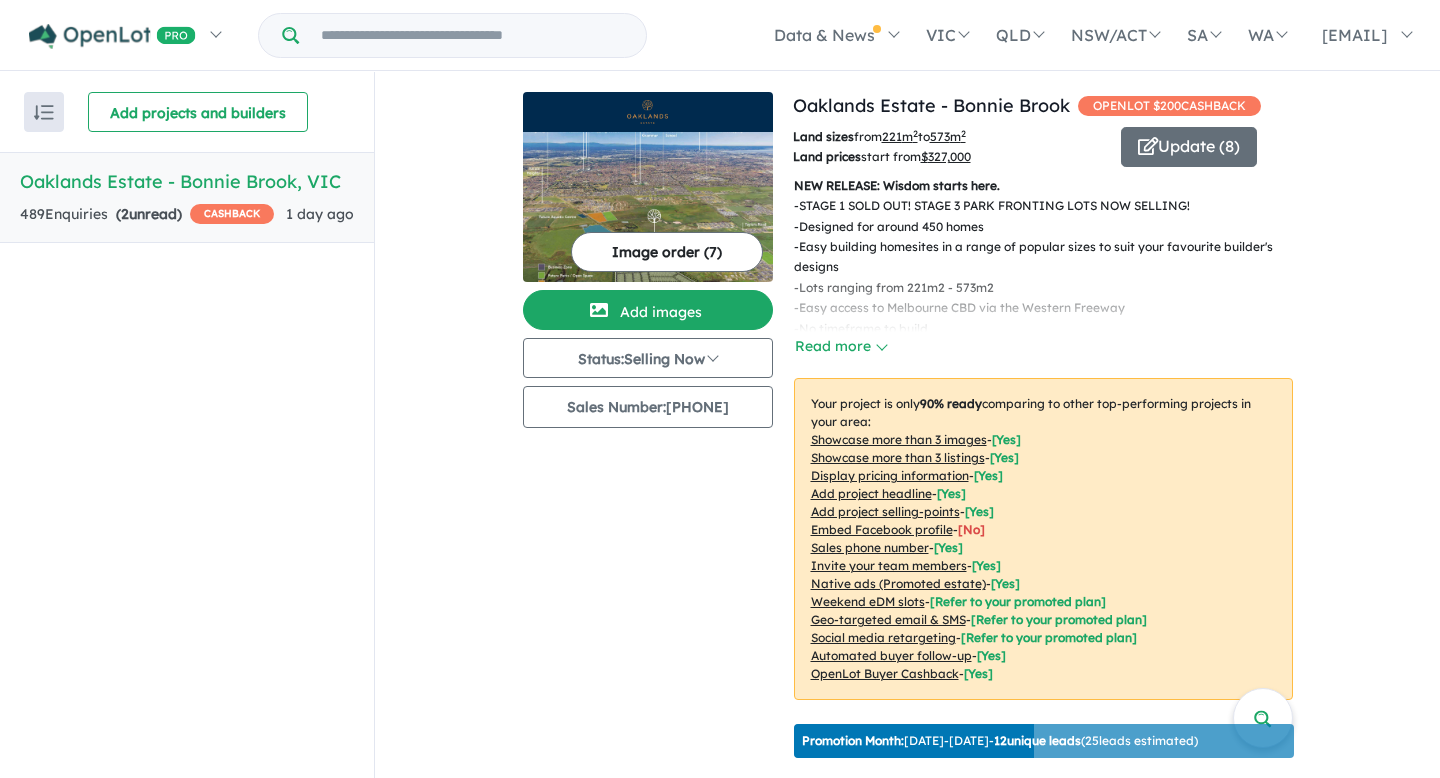 click on "View  all  projects in your account Oaklands Estate - Bonnie Brook OPENLOT $ 200  CASHBACK Land sizes  from   221 m 2  to  573 m 2 Land prices  start from   $ 327,000 Update ( 8 ) NEW RELEASE: Wisdom starts here. -  STAGE 1 SOLD OUT! STAGE 3 PARK FRONTING LOTS NOW SELLING! -  Designed for around 450 homes -  Easy building homesites in a range of popular sizes to suit your favourite builder's designs -  Lots ranging from 221m2 - 573m2 -  Easy access to Melbourne CBD via the Western Freeway -  No timeframe to build -  Stage 1 titles anticipated mid-2025 -  Stage 3 titles anticipated mid-2026 Read more Your project is only  90 % ready  comparing to other top-performing projects in your area: Showcase more than 3 images  -  [ Yes ] Showcase more than 3 listings  -  [ Yes ] Display pricing information  -  [ Yes ] Add project headline  -  [ Yes ] Add project selling-points  -  [ Yes ] Embed Facebook profile  -  [ No ] Sales phone number  -  [ Yes ] Invite your team members  -  [ Yes ] Native ads (Promoted estate)" at bounding box center (907, 2514) 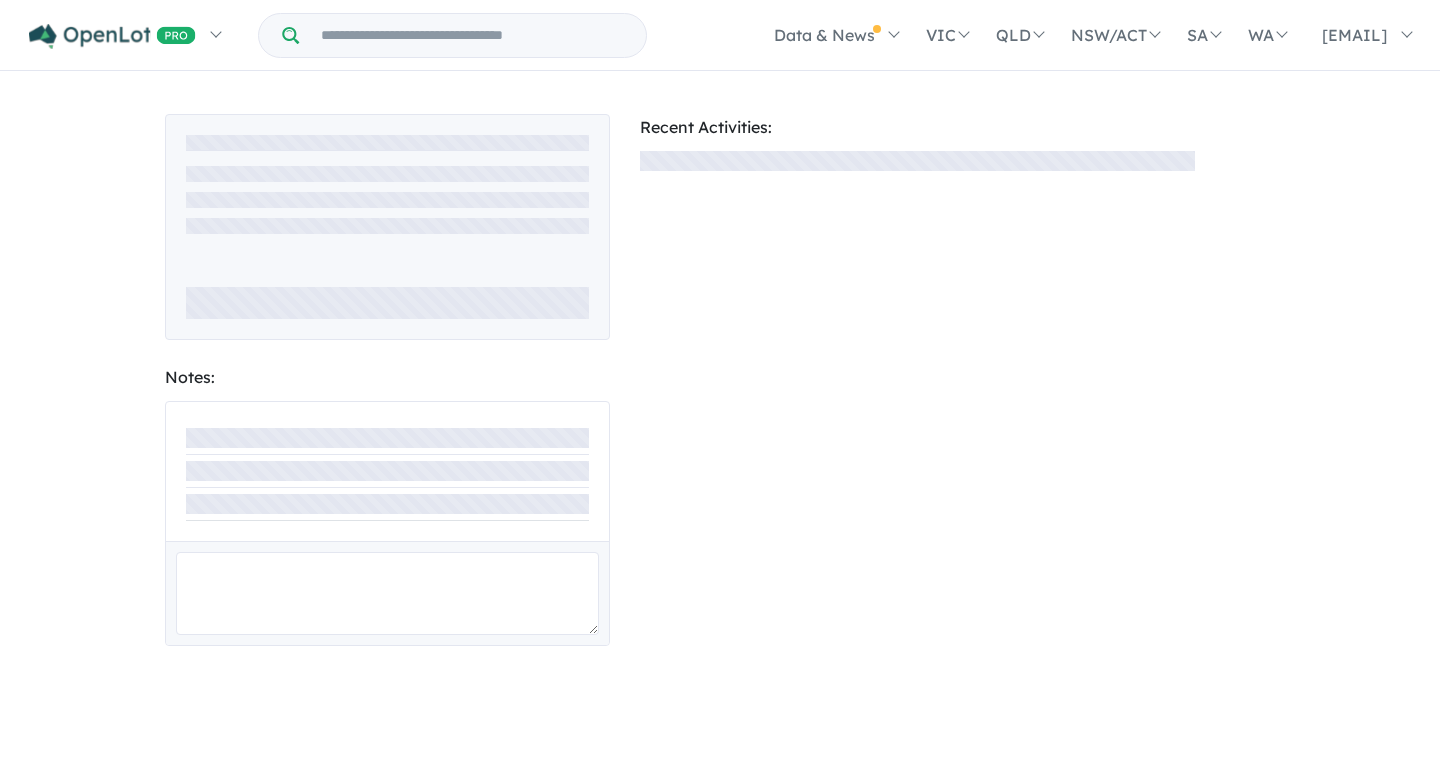 scroll, scrollTop: 0, scrollLeft: 0, axis: both 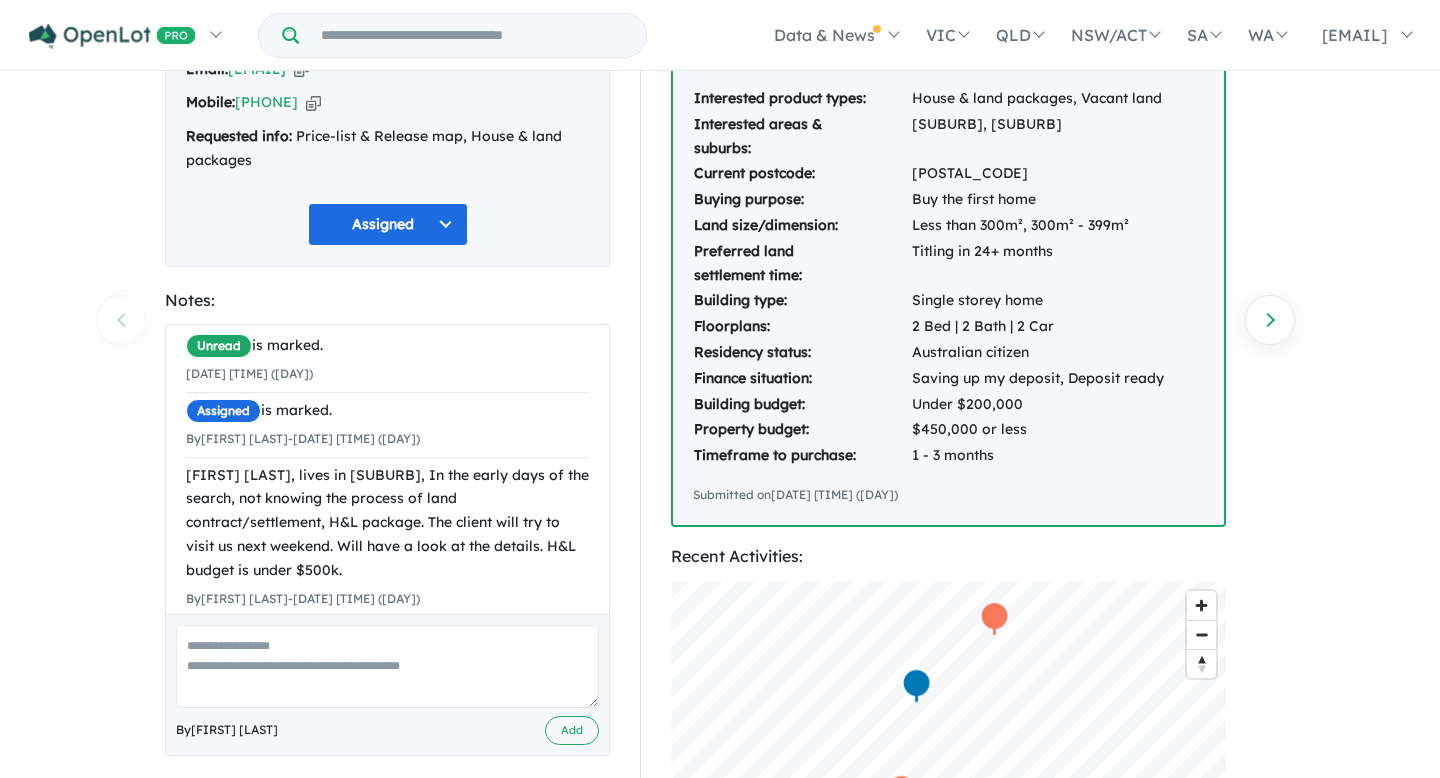 click at bounding box center (387, 666) 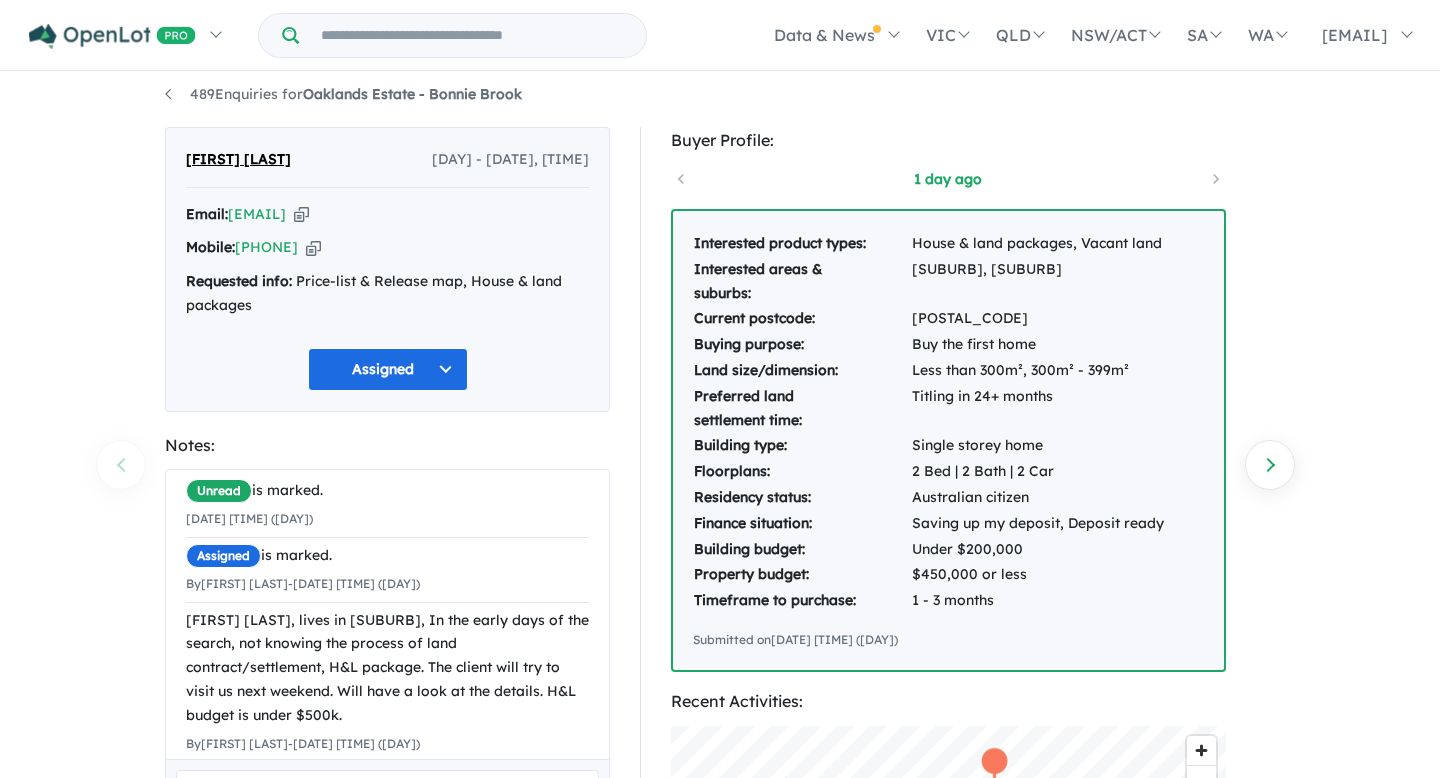 scroll, scrollTop: 12, scrollLeft: 0, axis: vertical 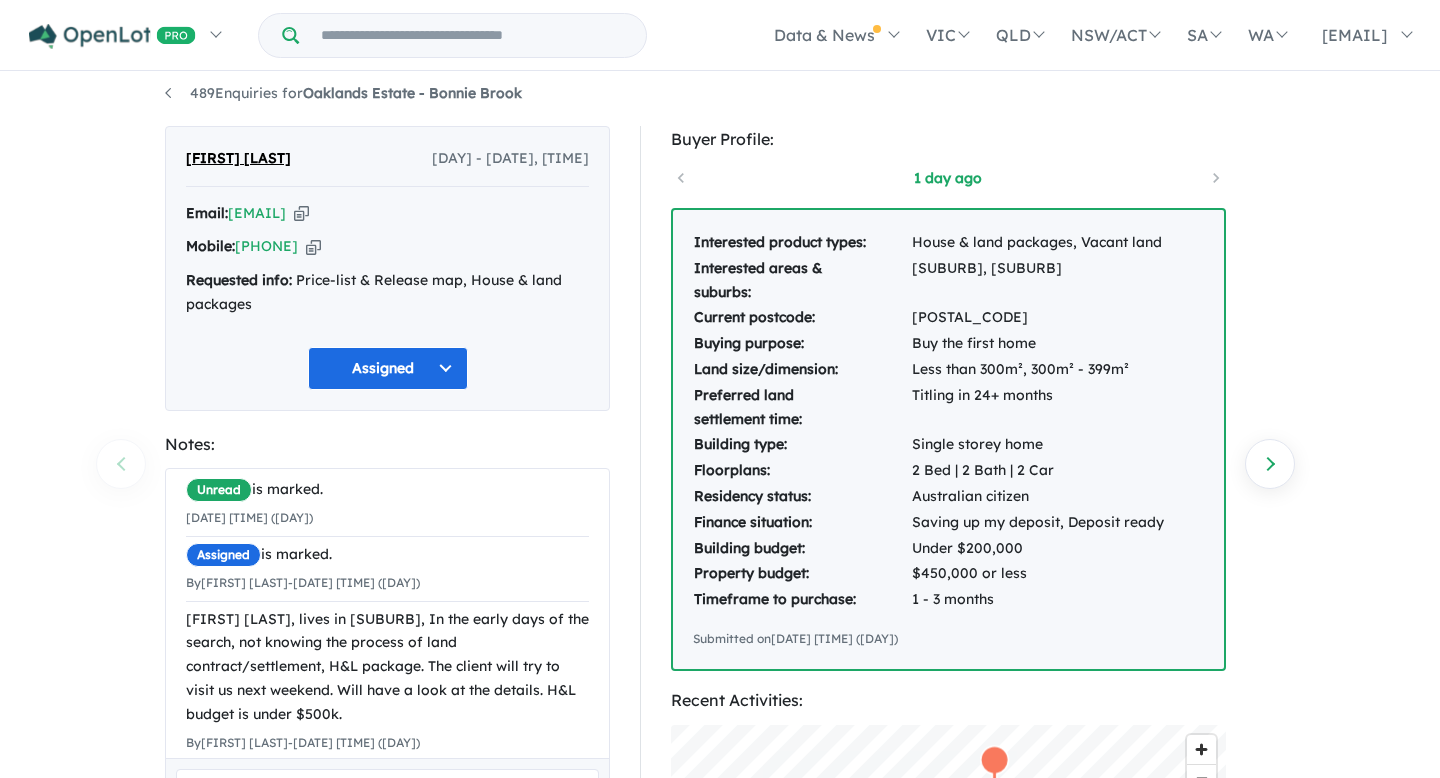 click on "Assigned" at bounding box center [388, 368] 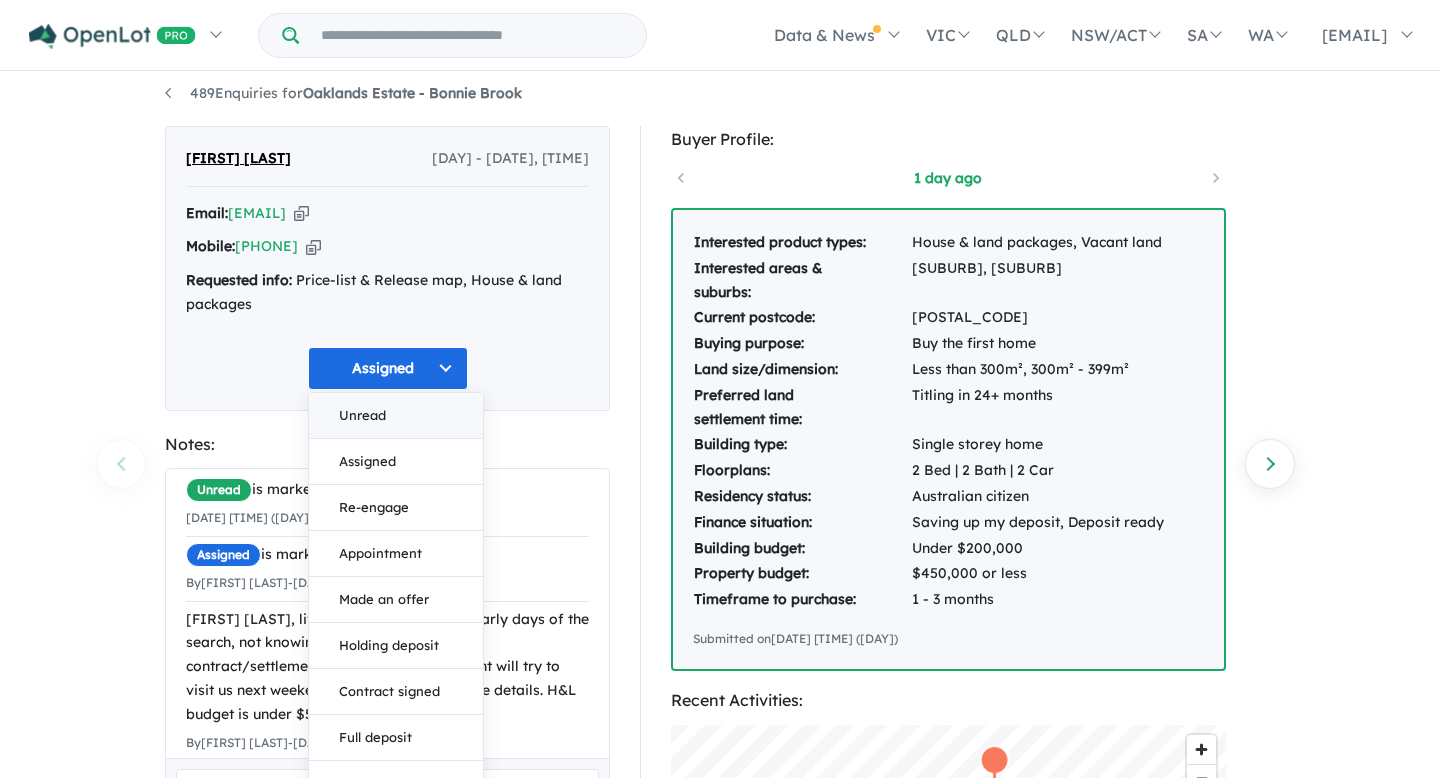 click on "Unread" at bounding box center (396, 416) 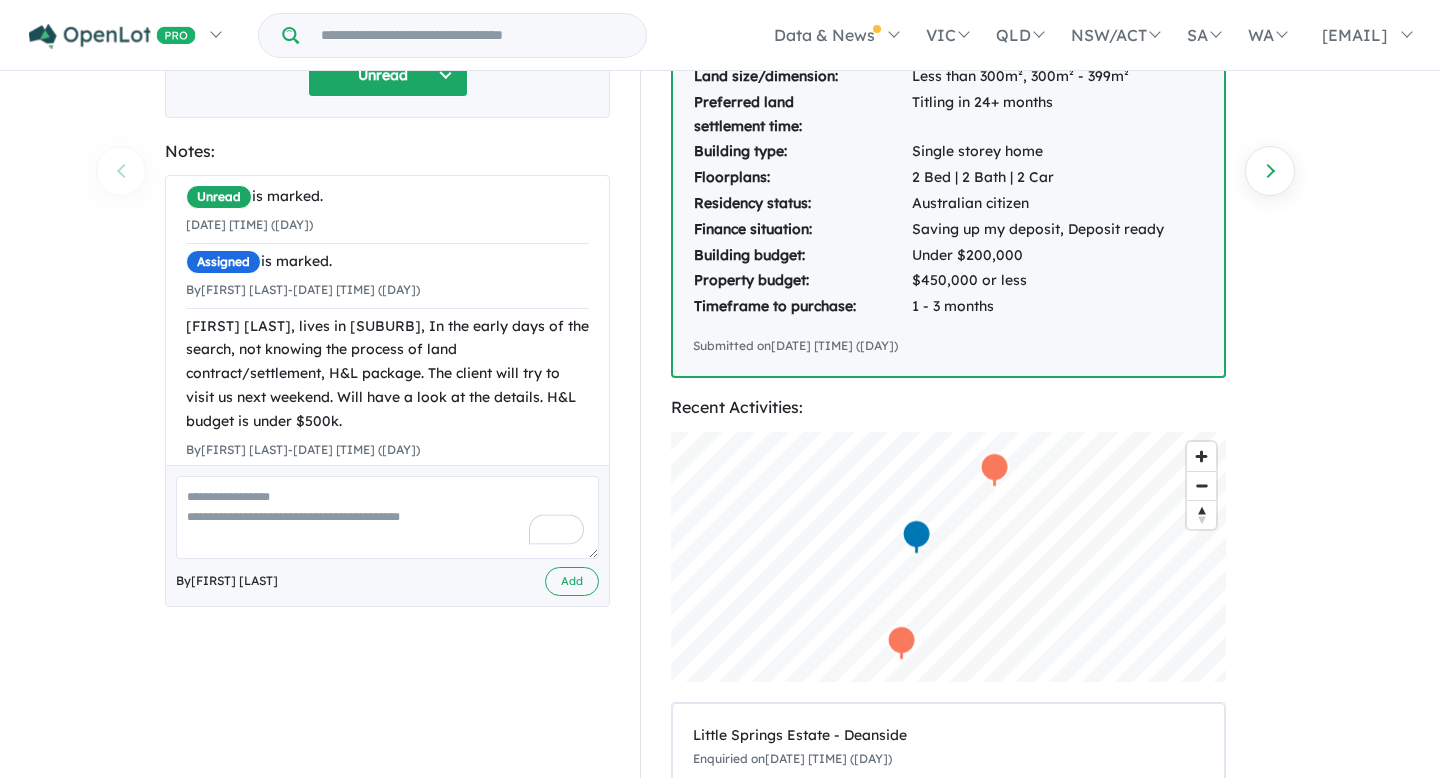 scroll, scrollTop: 308, scrollLeft: 0, axis: vertical 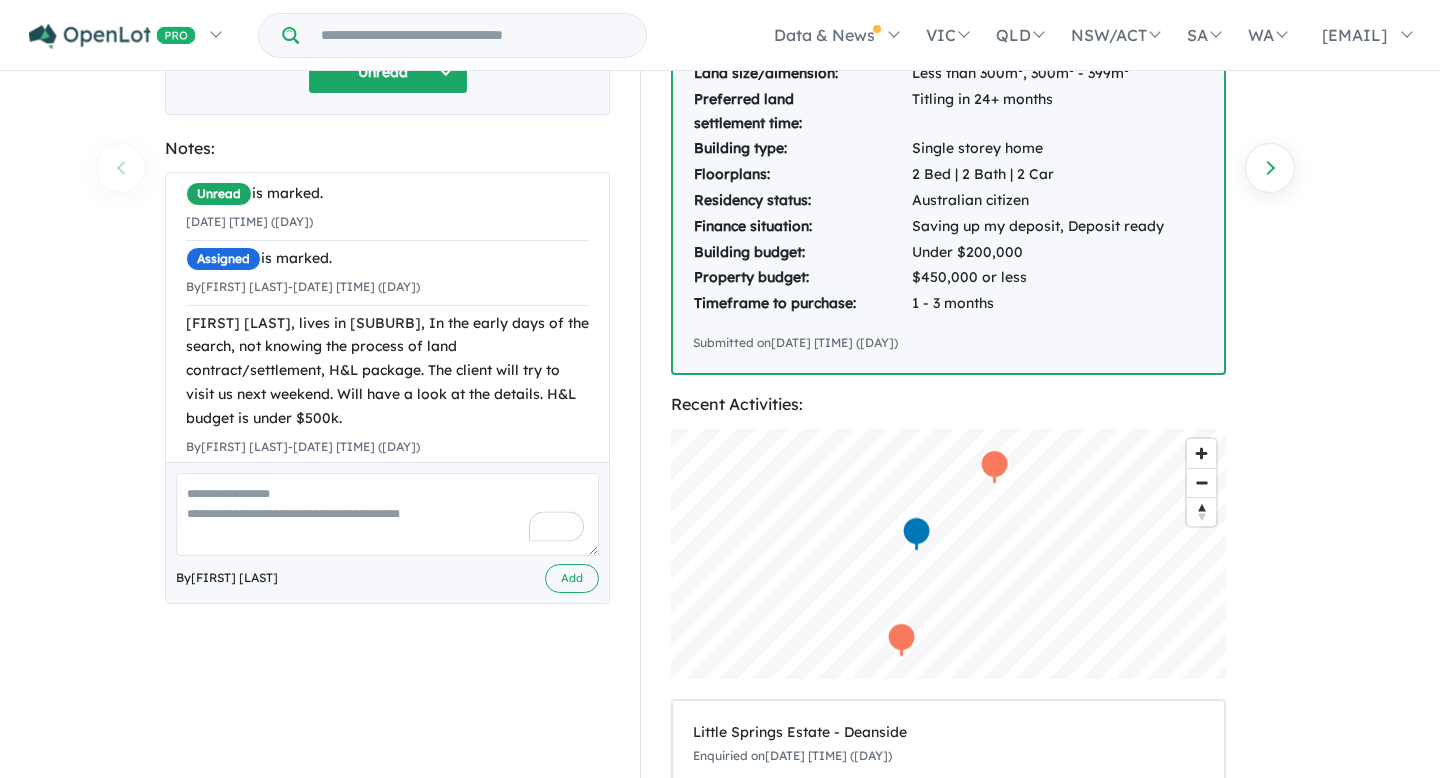 click on "Unread" at bounding box center [388, 72] 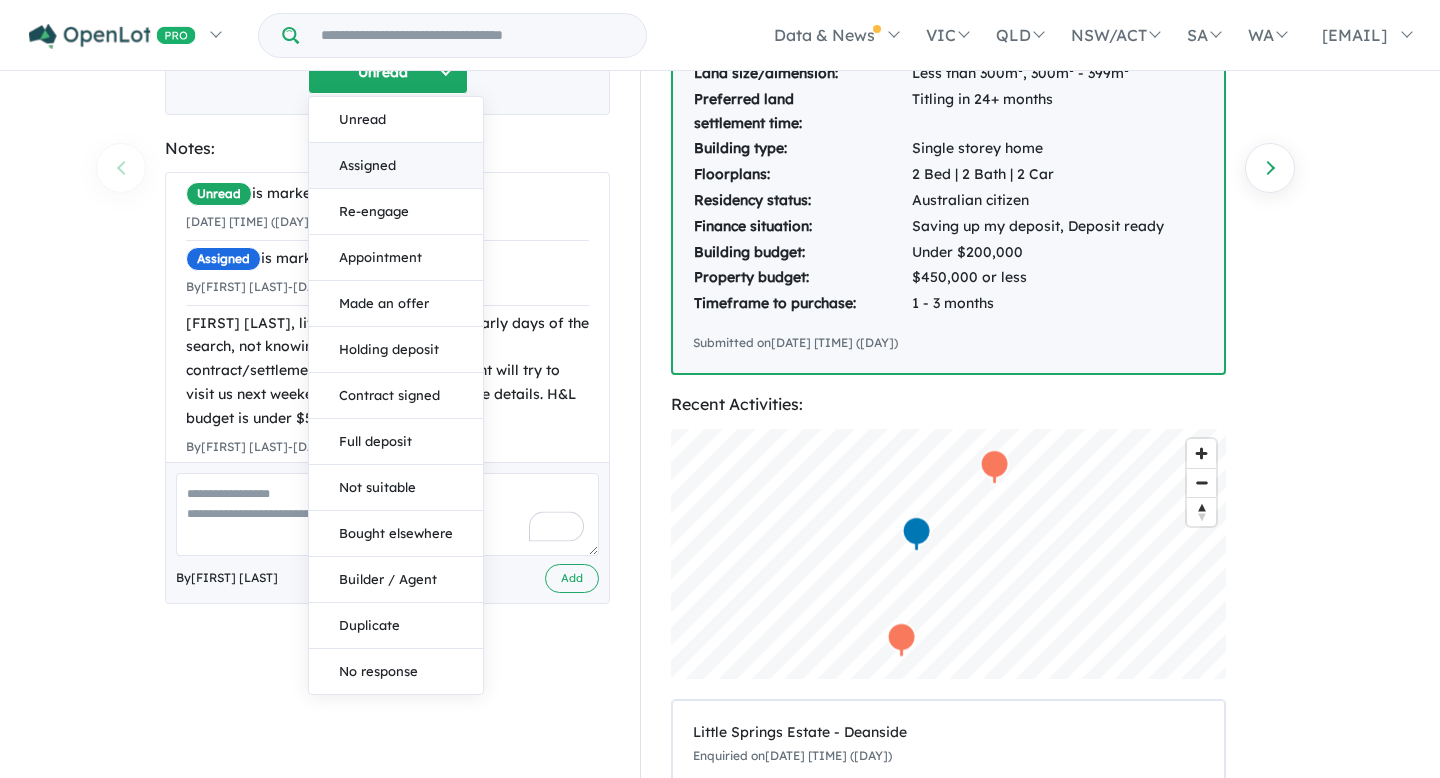 click on "Assigned" at bounding box center (396, 166) 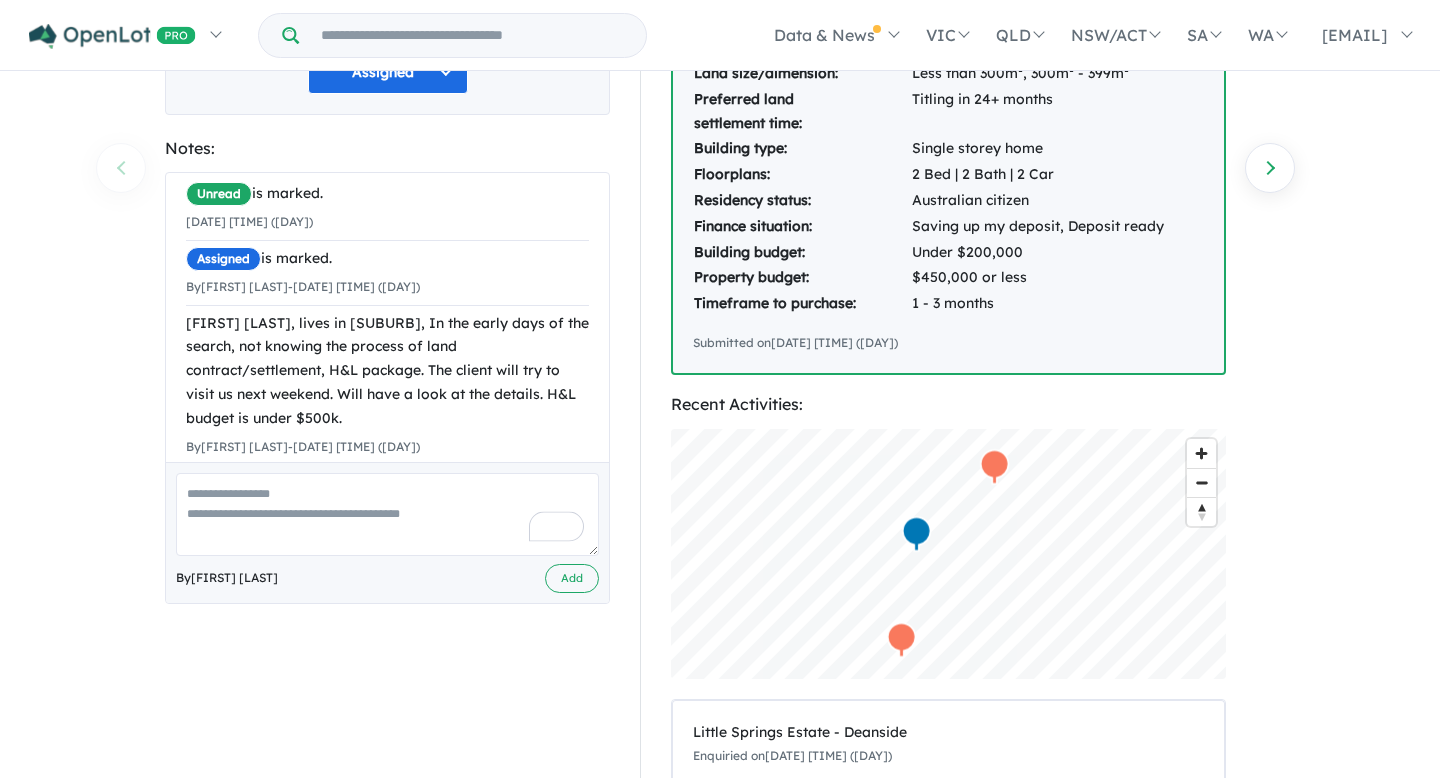 scroll, scrollTop: 83, scrollLeft: 0, axis: vertical 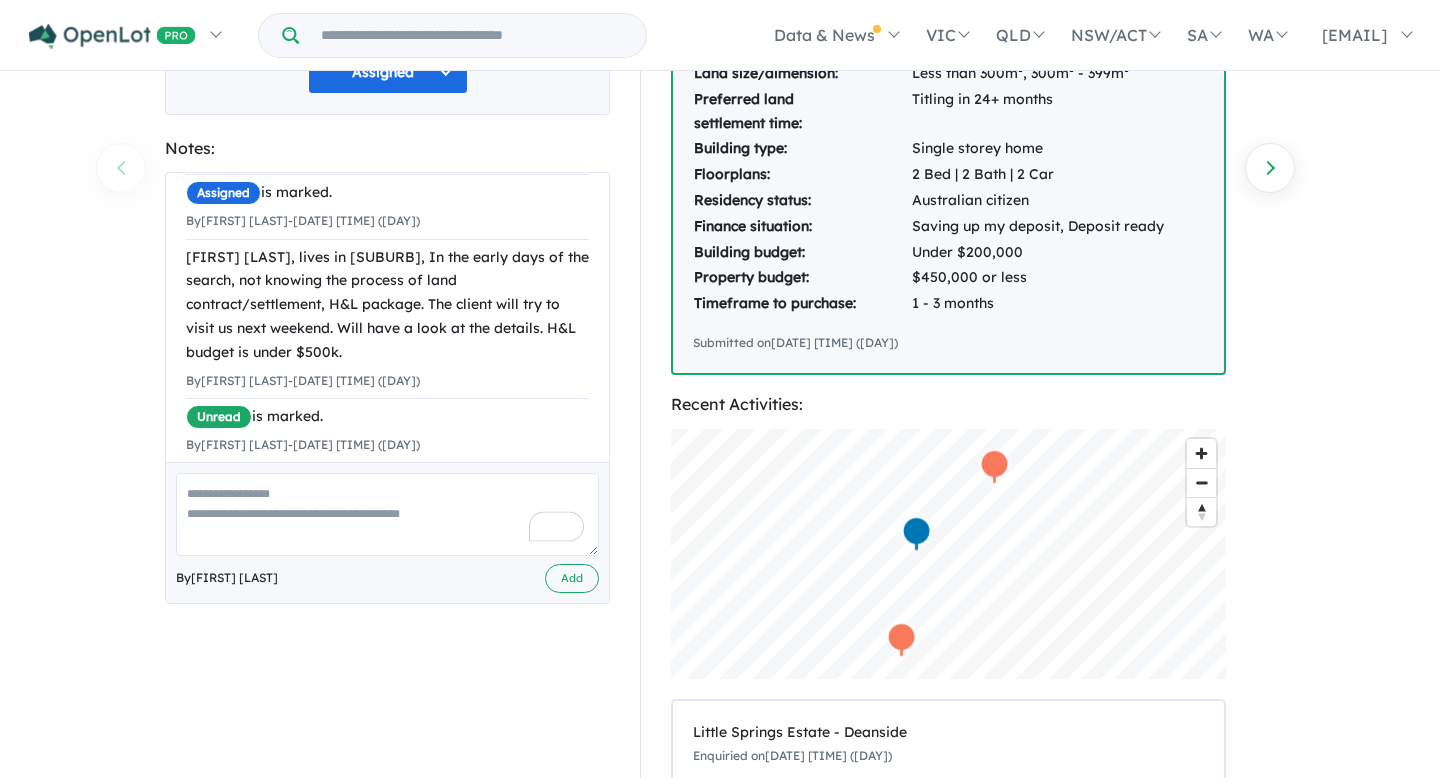 click at bounding box center (387, 514) 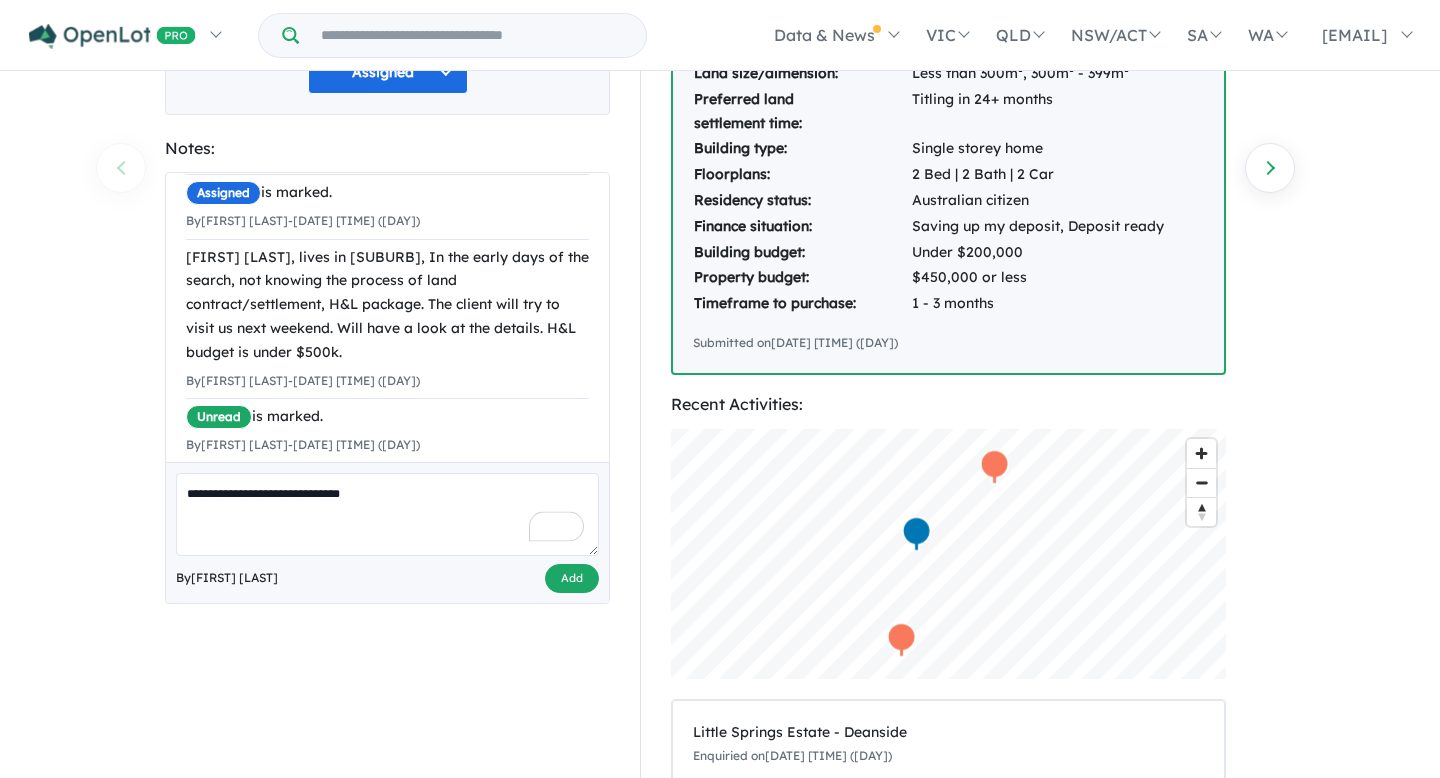 type on "**********" 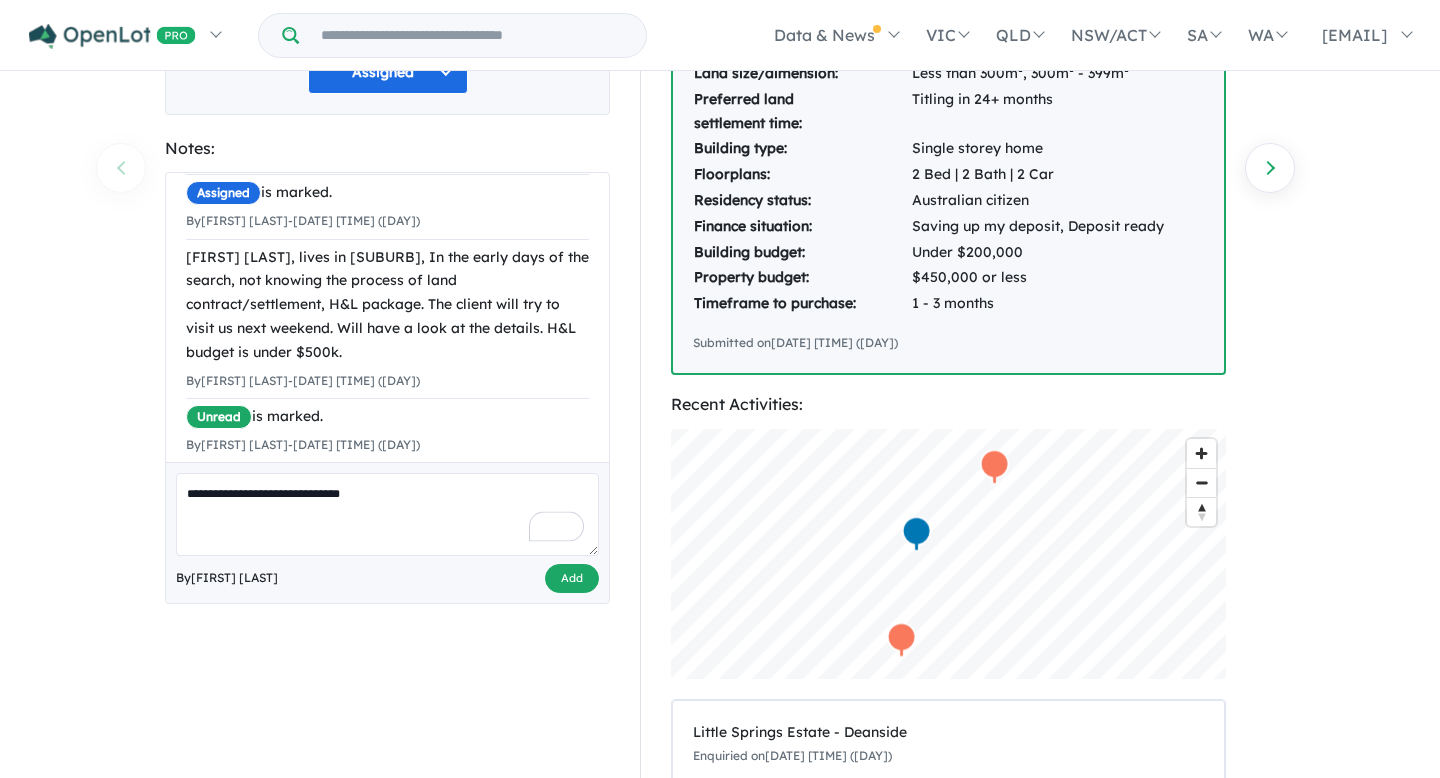 click on "Add" at bounding box center [572, 578] 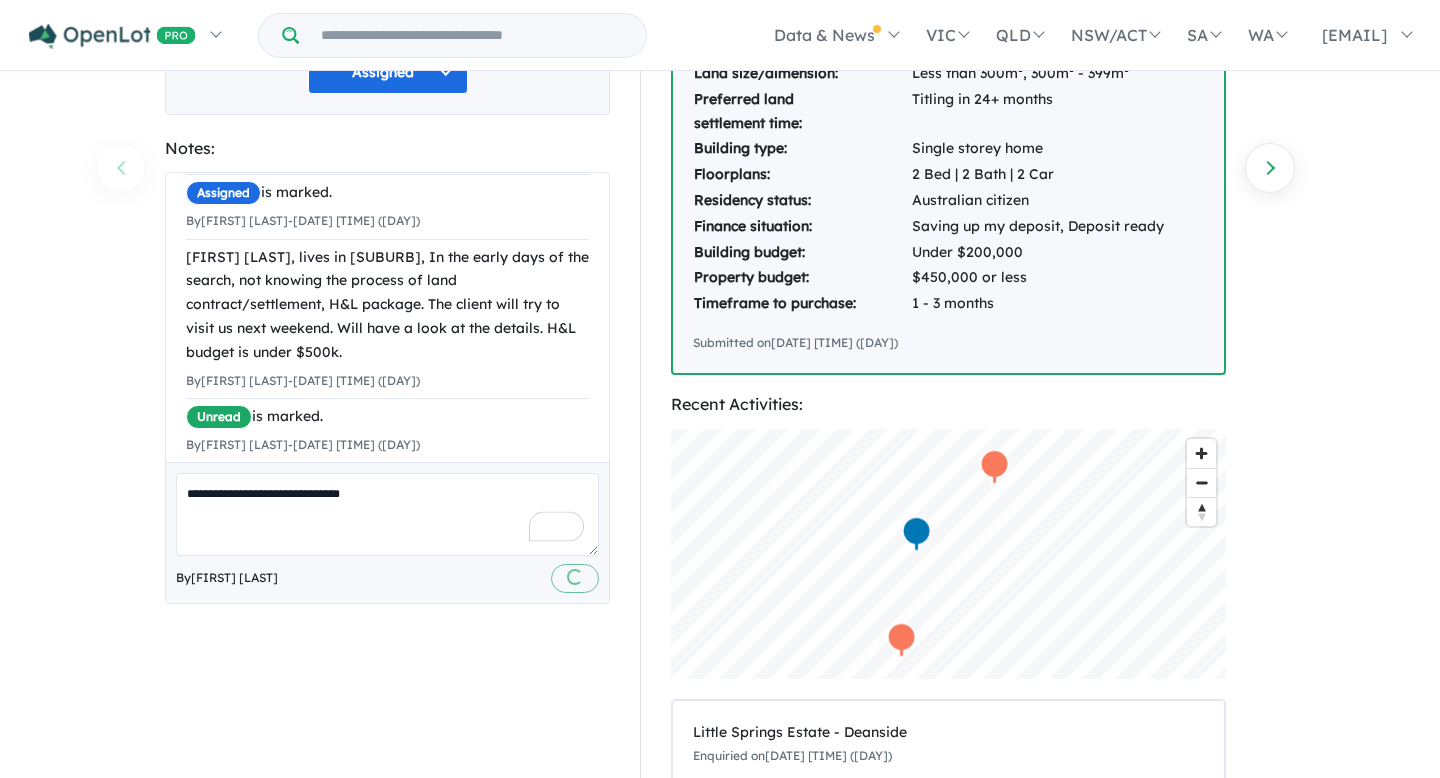 scroll, scrollTop: 185, scrollLeft: 0, axis: vertical 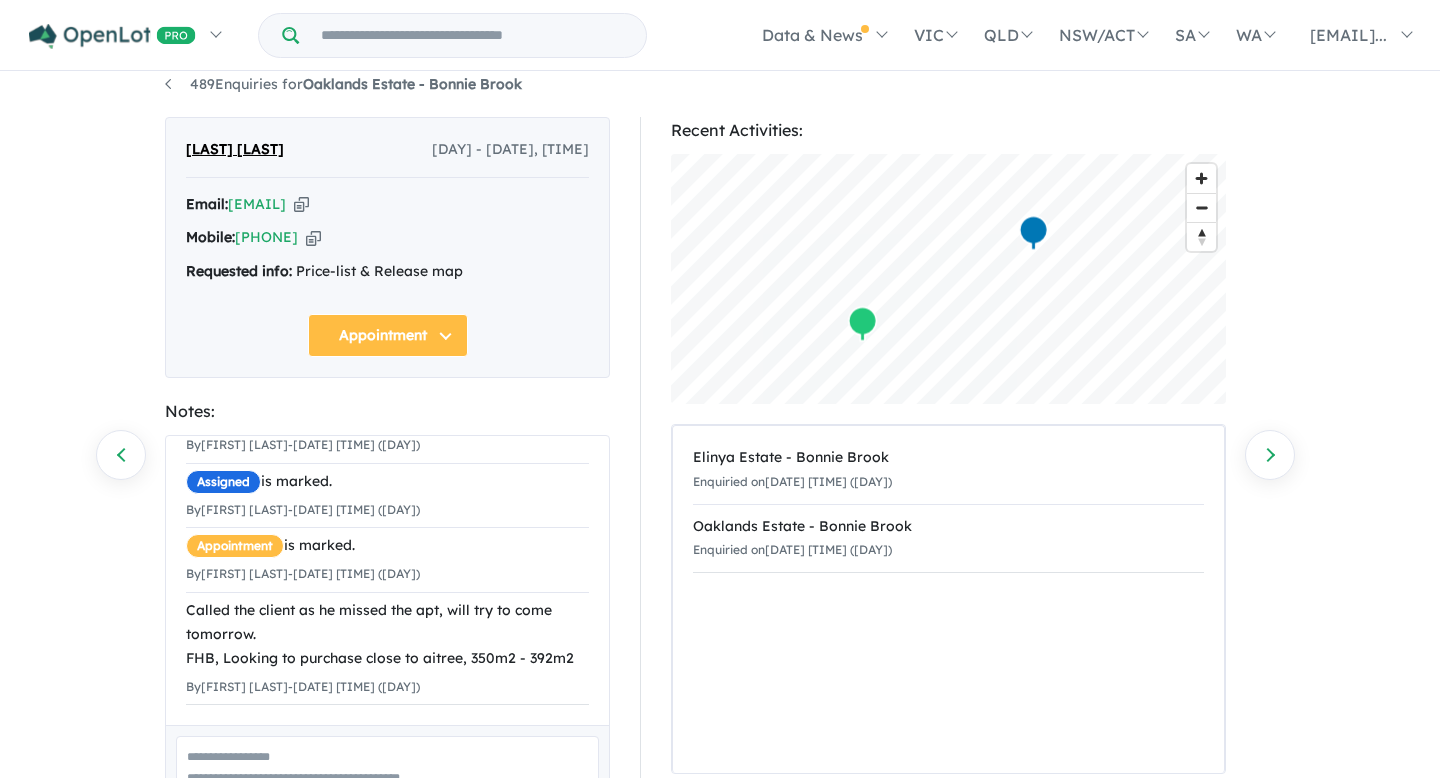 click at bounding box center [387, 777] 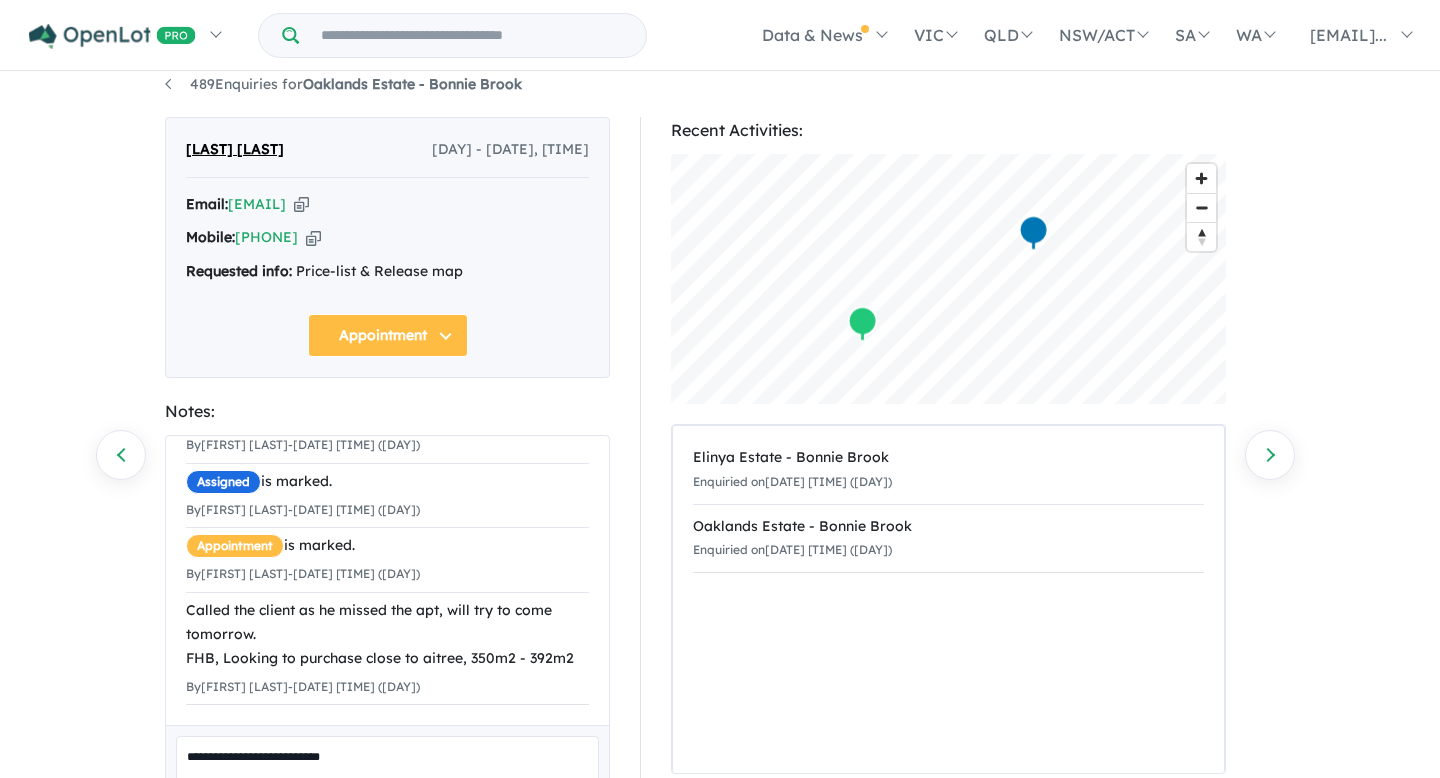 scroll, scrollTop: 151, scrollLeft: 0, axis: vertical 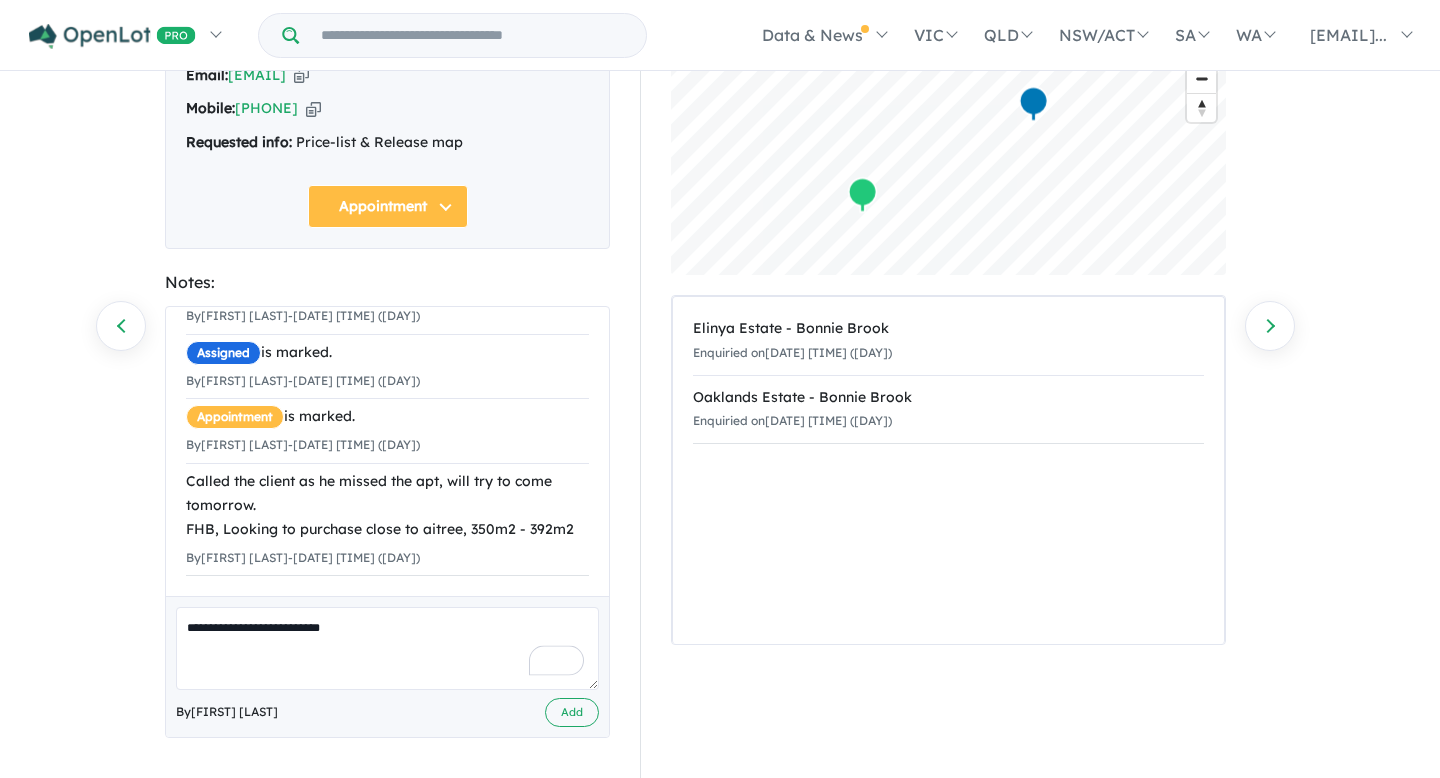click on "**********" at bounding box center (387, 648) 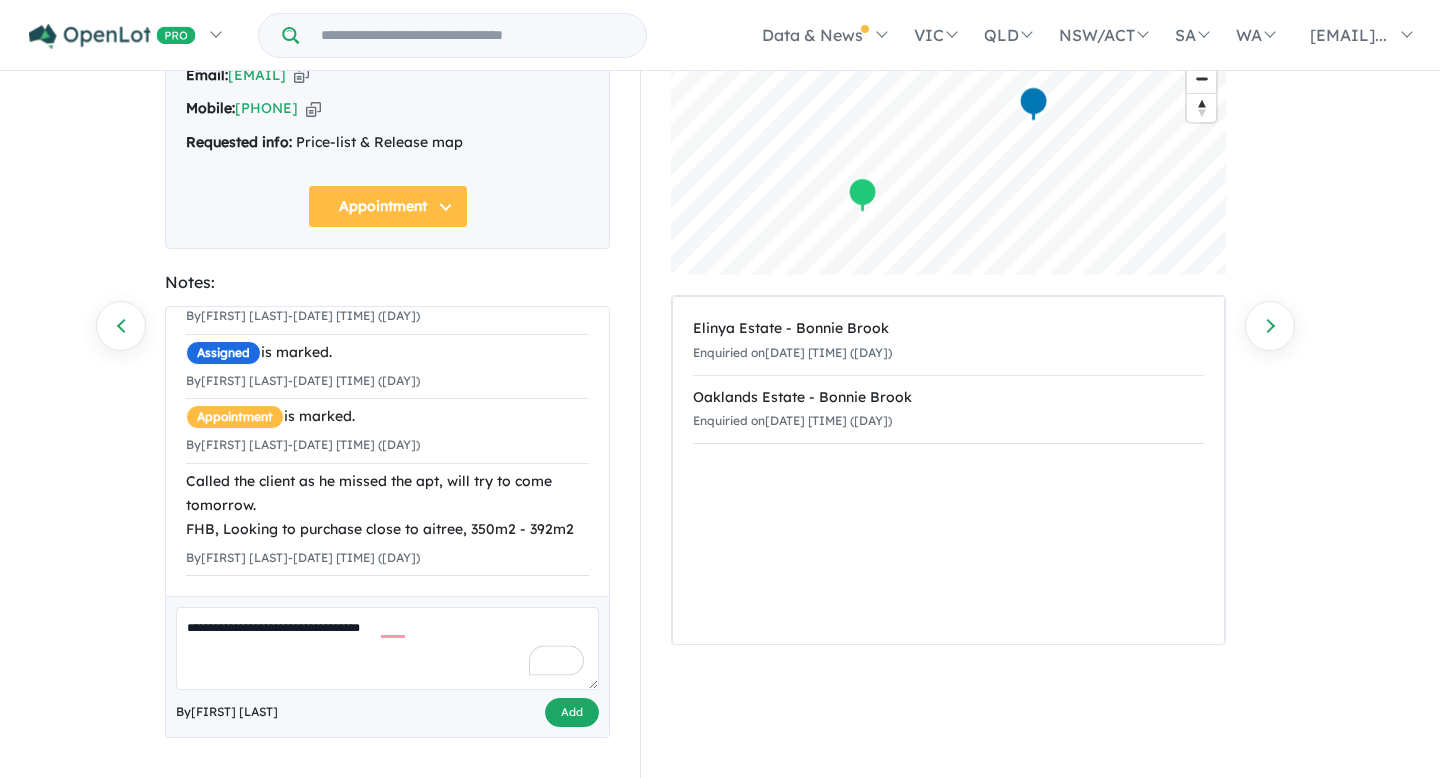 type on "**********" 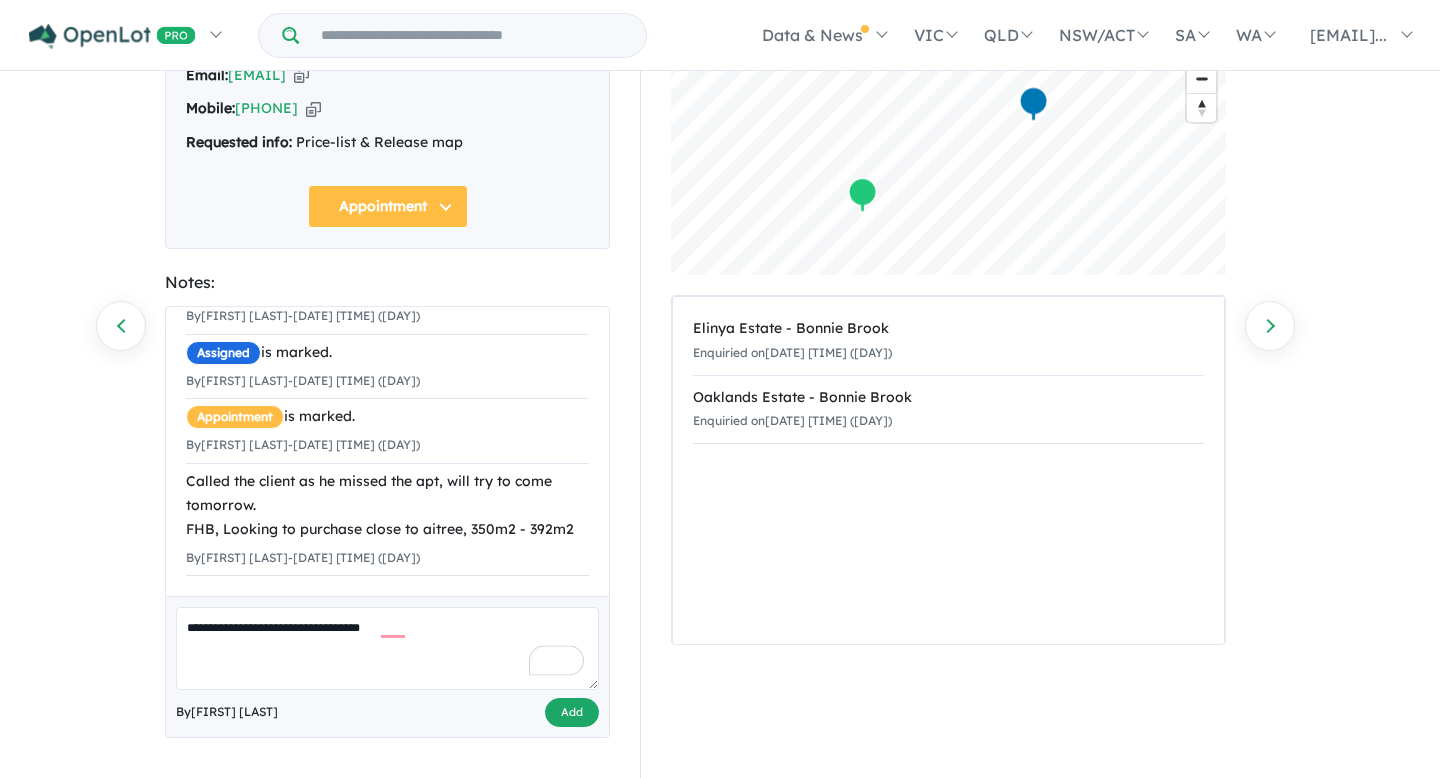 click on "Add" at bounding box center (572, 712) 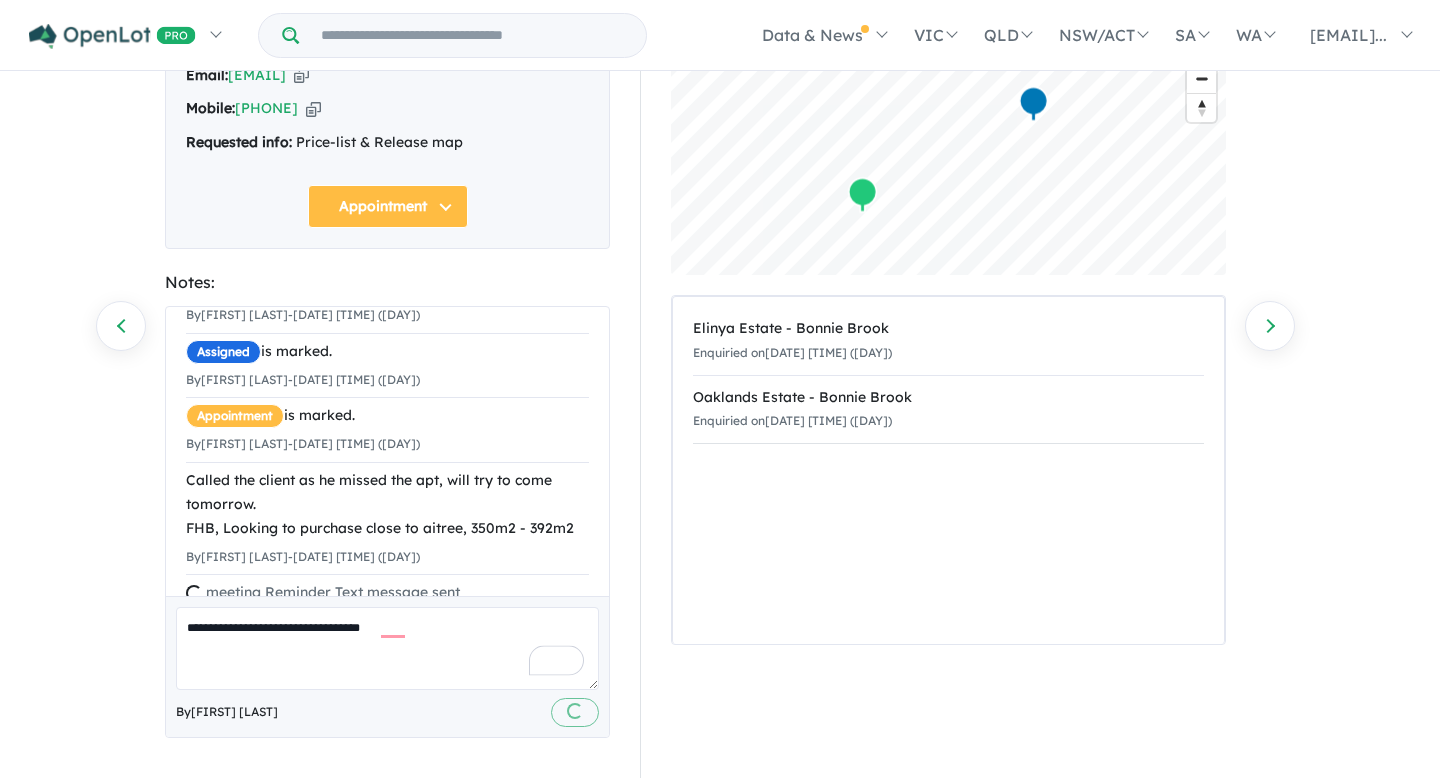scroll, scrollTop: 160, scrollLeft: 0, axis: vertical 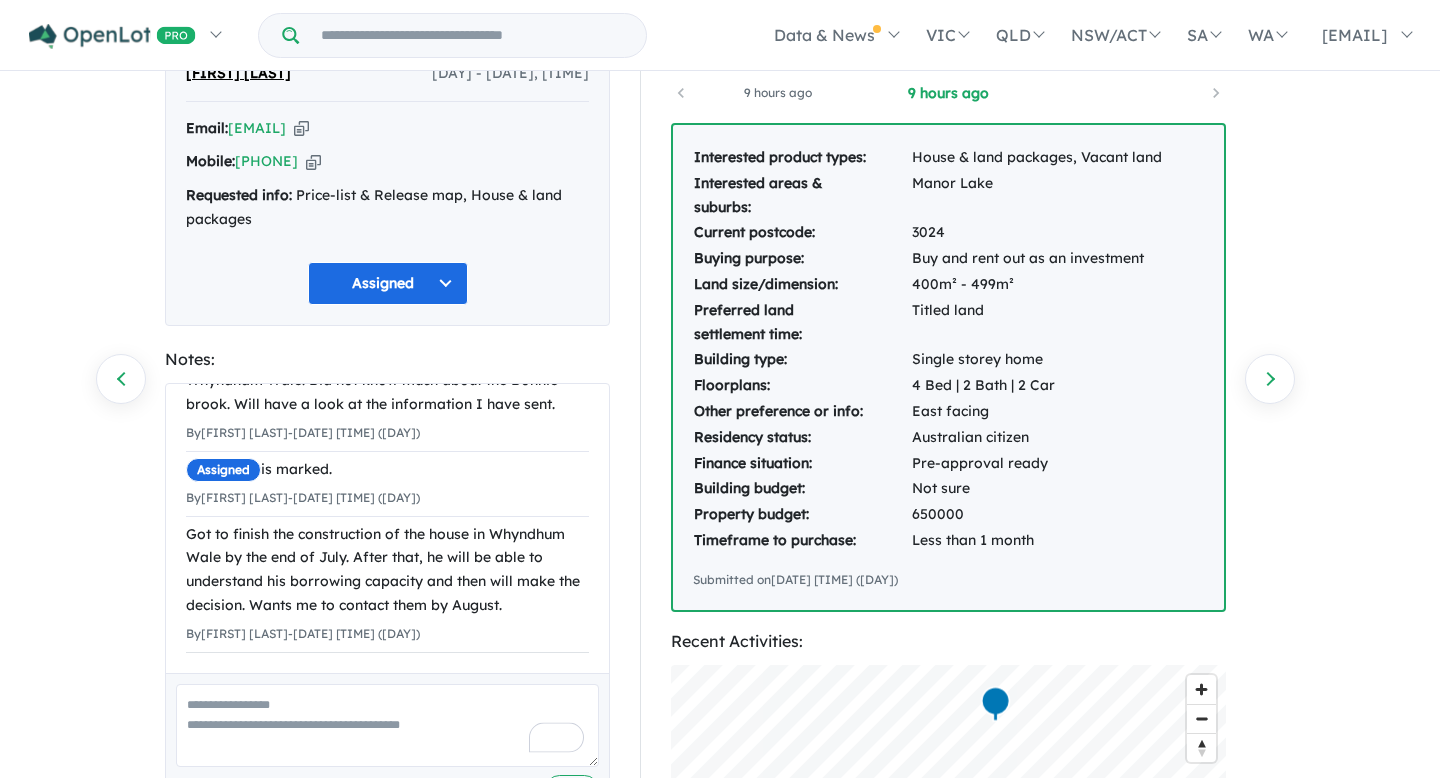 click at bounding box center (387, 725) 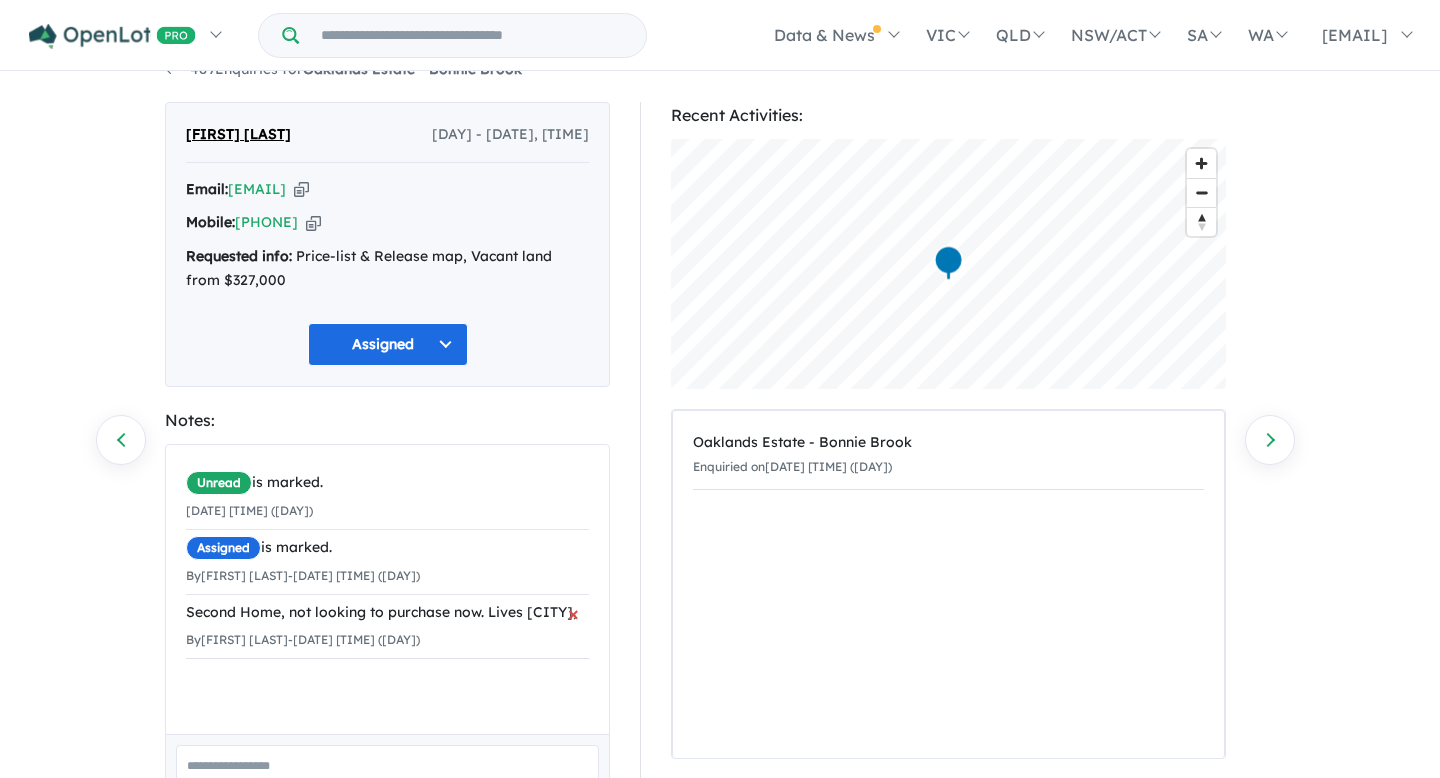 scroll, scrollTop: 38, scrollLeft: 0, axis: vertical 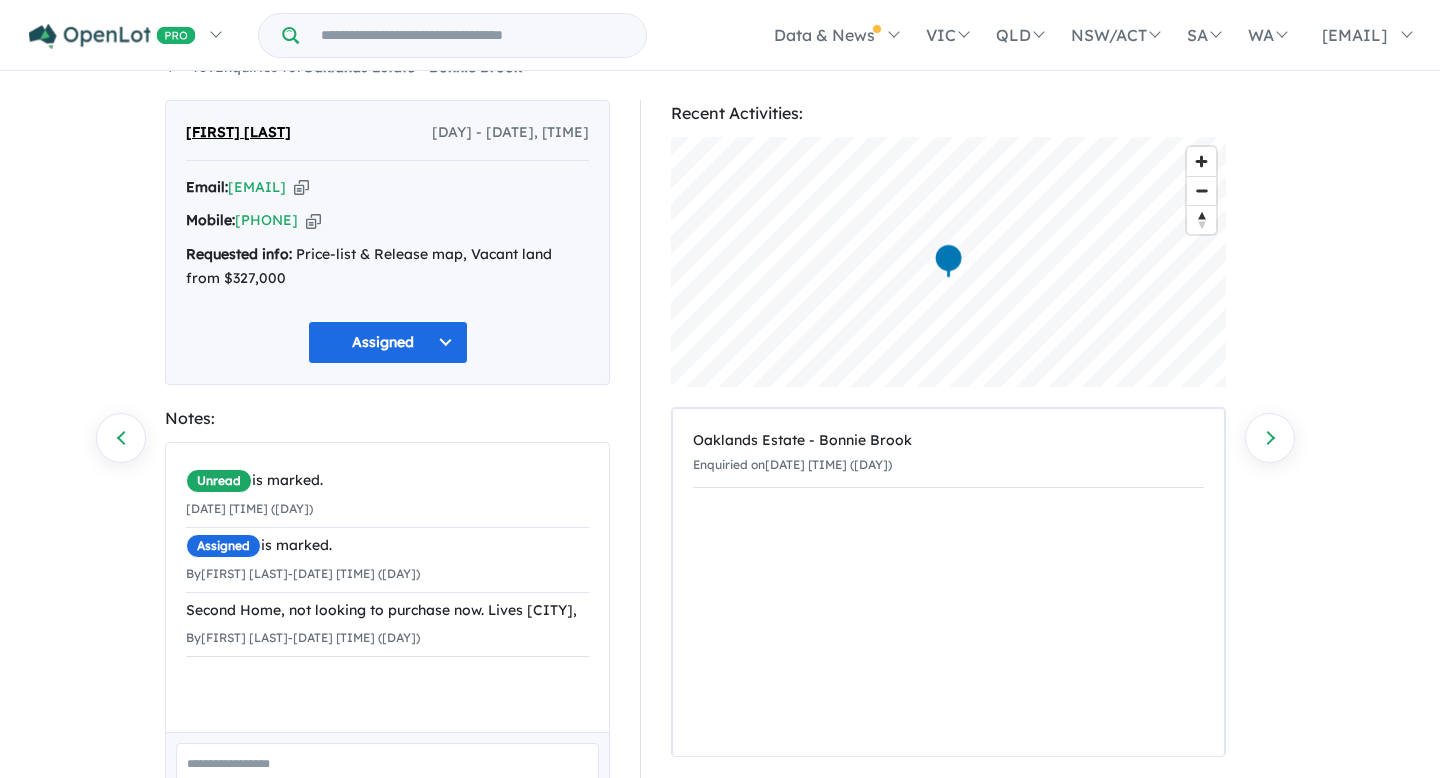 click on "Assigned" at bounding box center (388, 342) 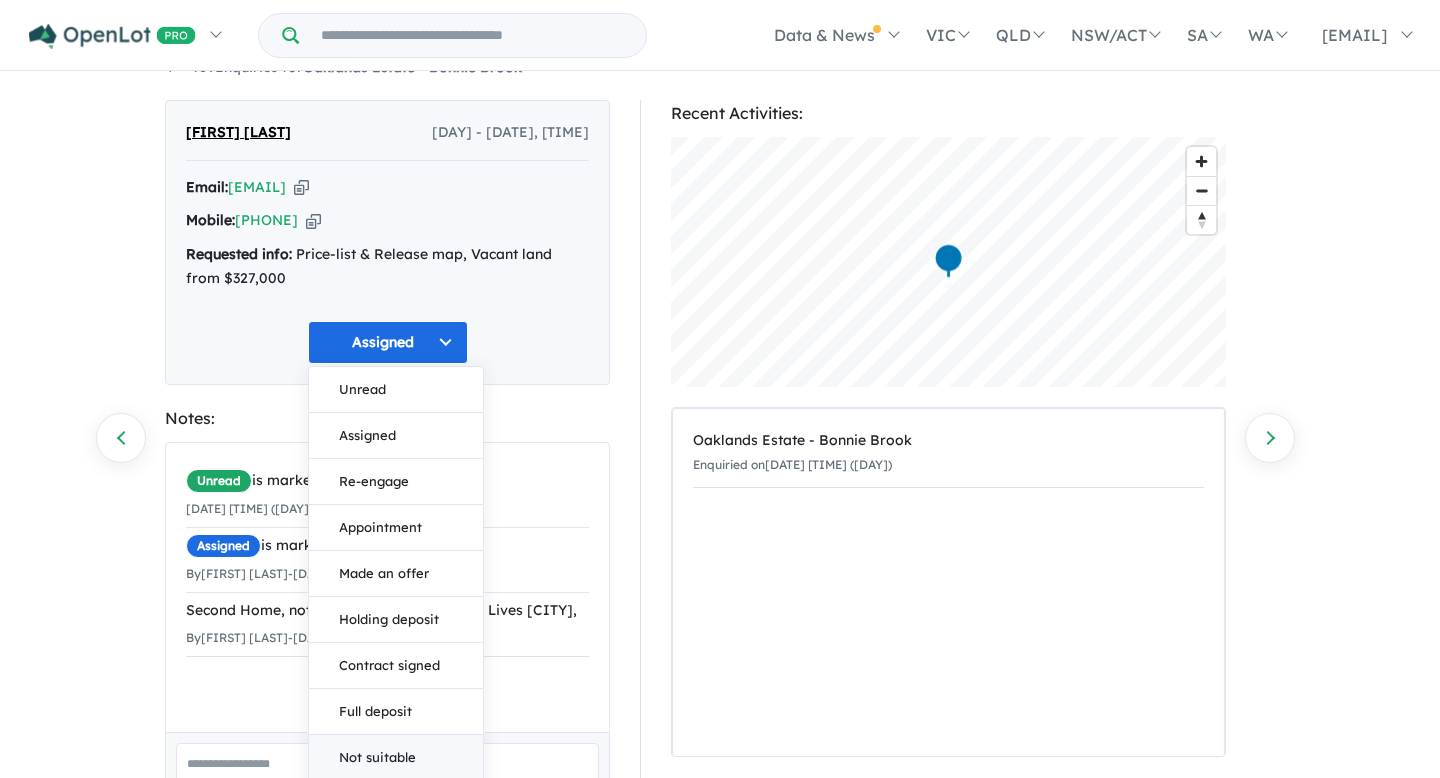 click on "Not suitable" at bounding box center [396, 758] 